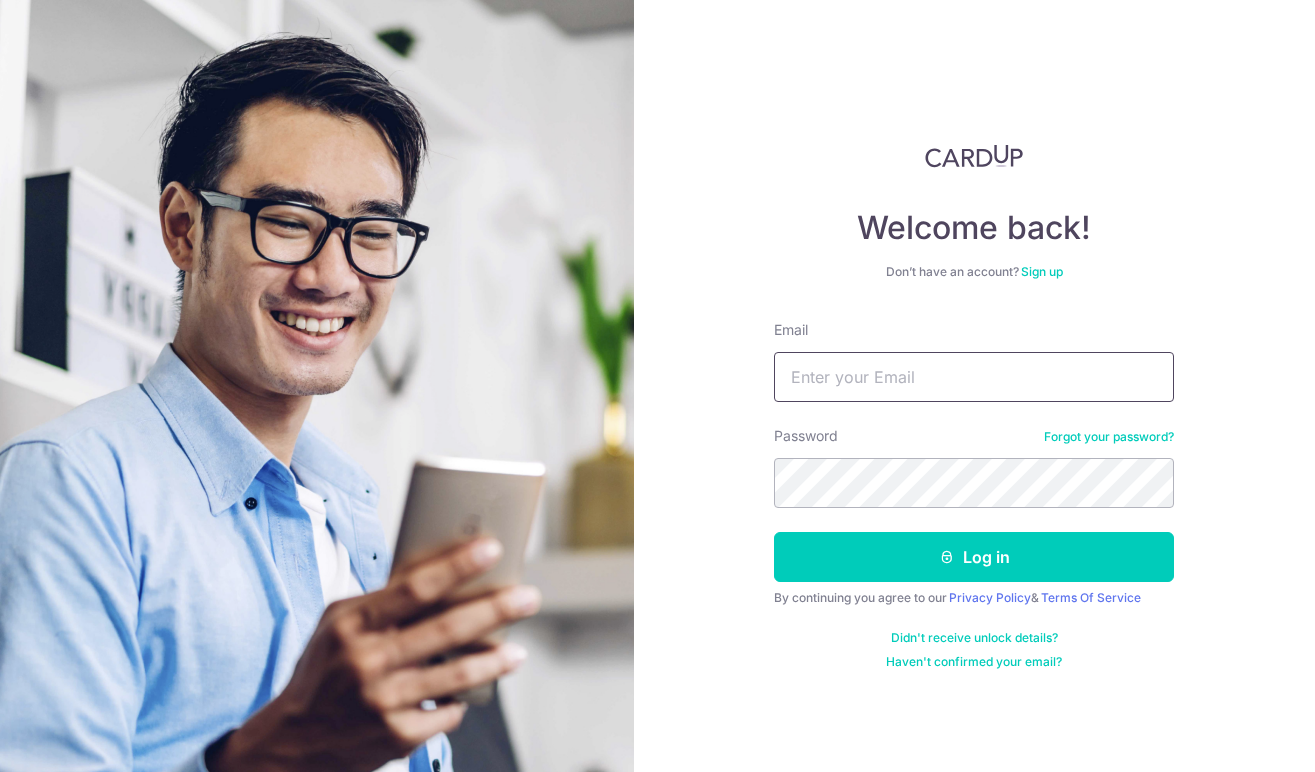 scroll, scrollTop: 0, scrollLeft: 0, axis: both 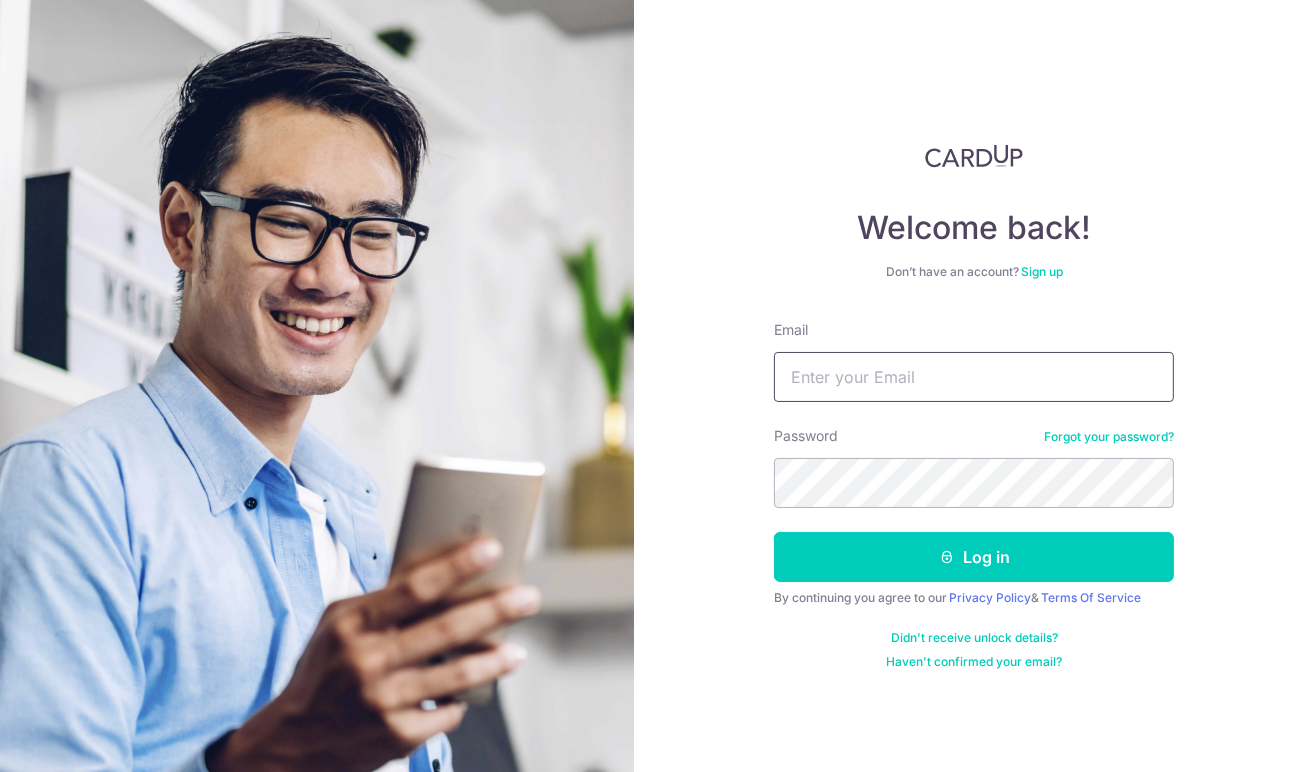 type on "[EMAIL]" 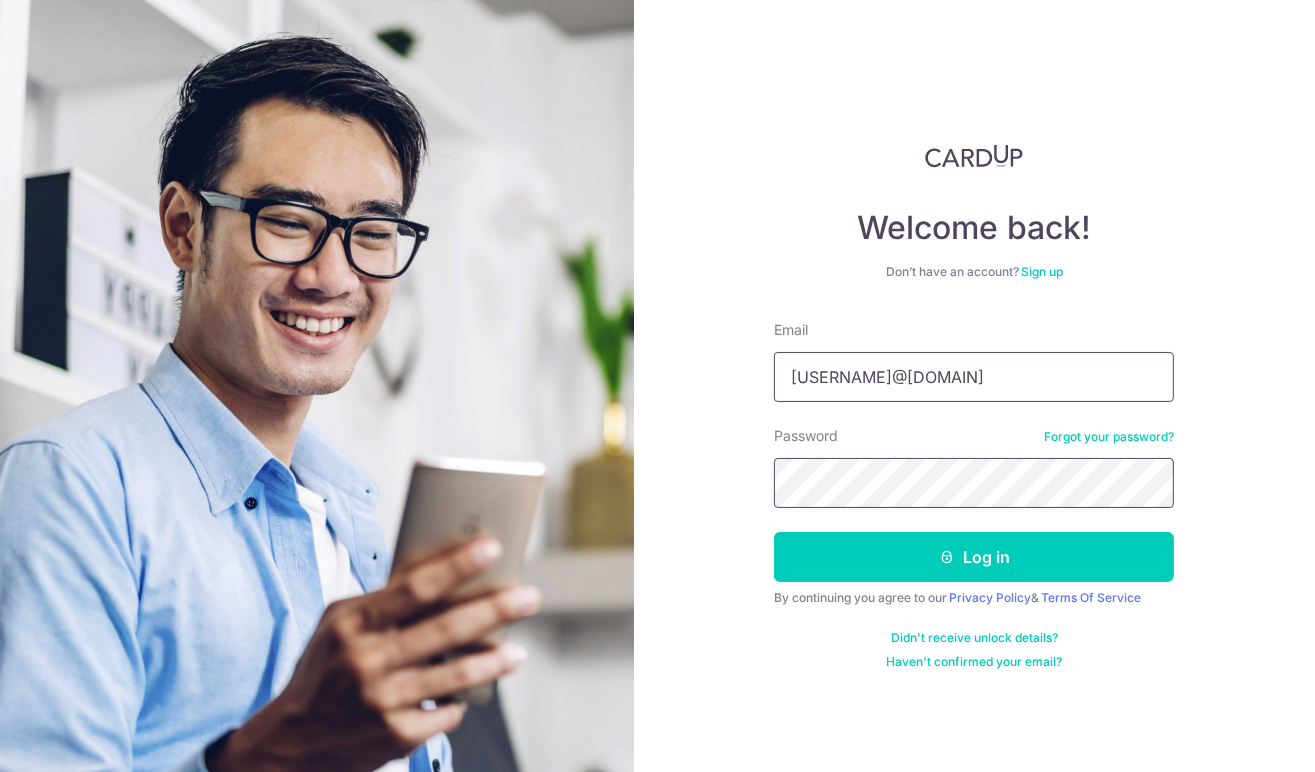 click on "Log in" at bounding box center [974, 557] 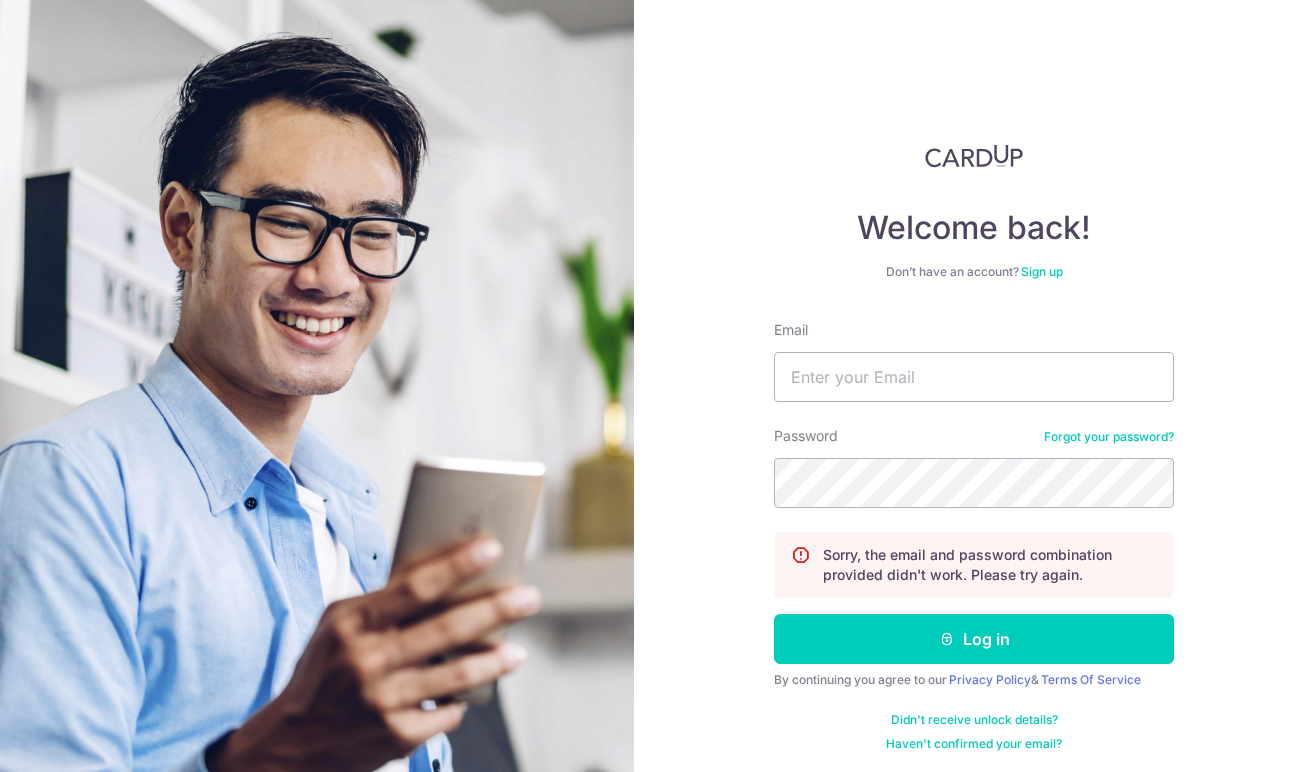 scroll, scrollTop: 0, scrollLeft: 0, axis: both 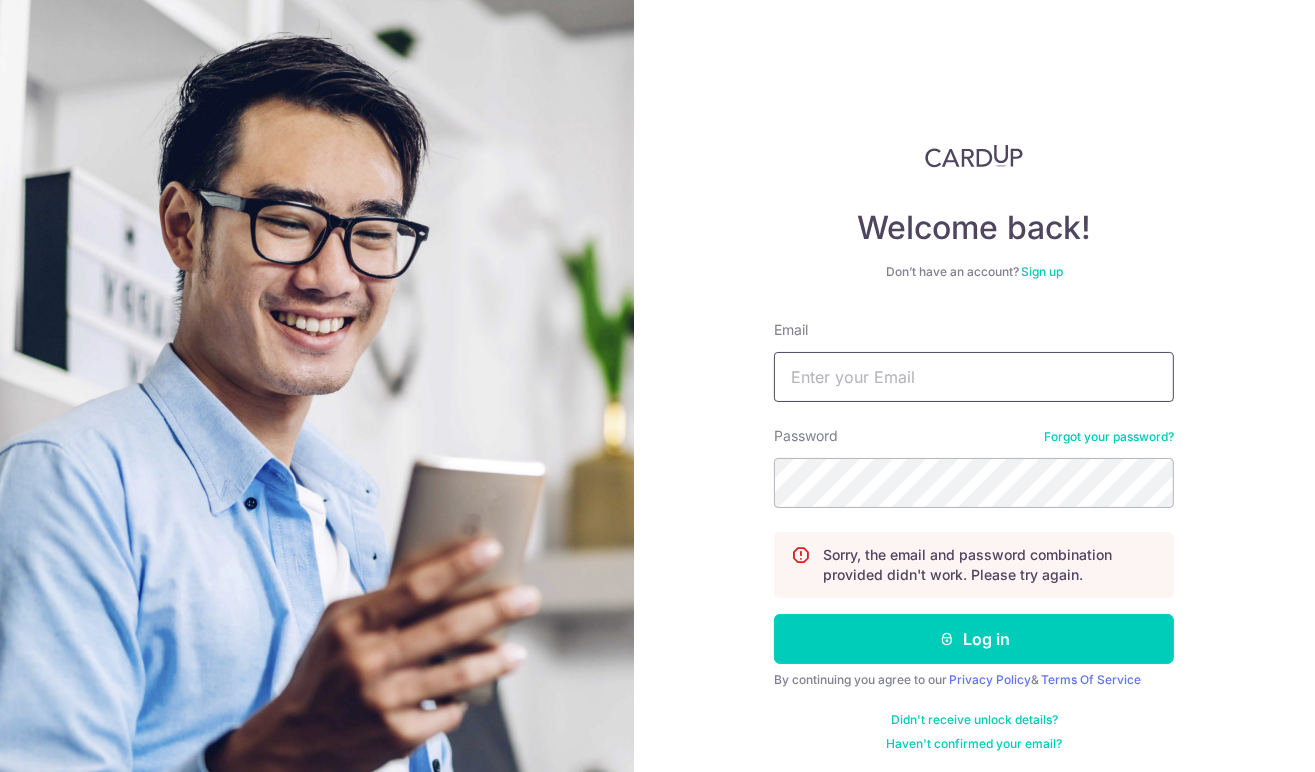 click on "Email" at bounding box center (974, 377) 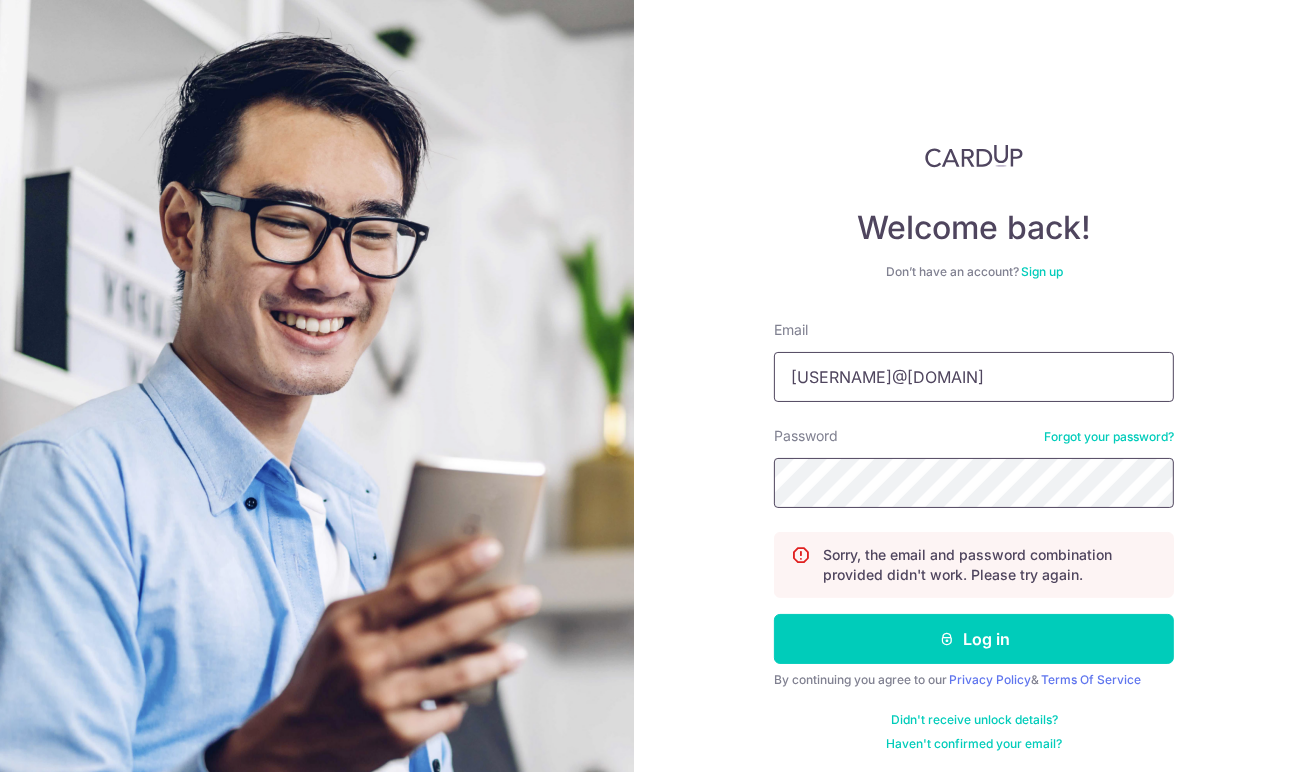 click on "Log in" at bounding box center (974, 639) 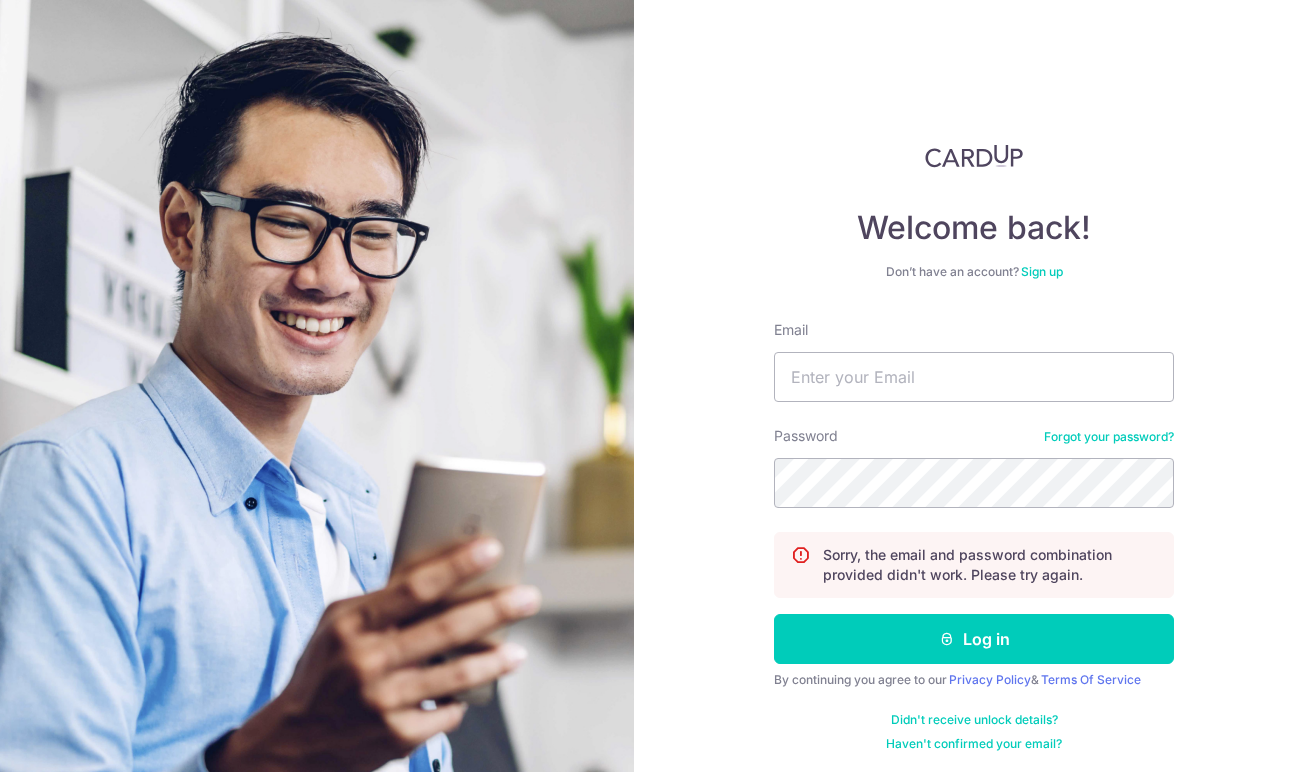 scroll, scrollTop: 0, scrollLeft: 0, axis: both 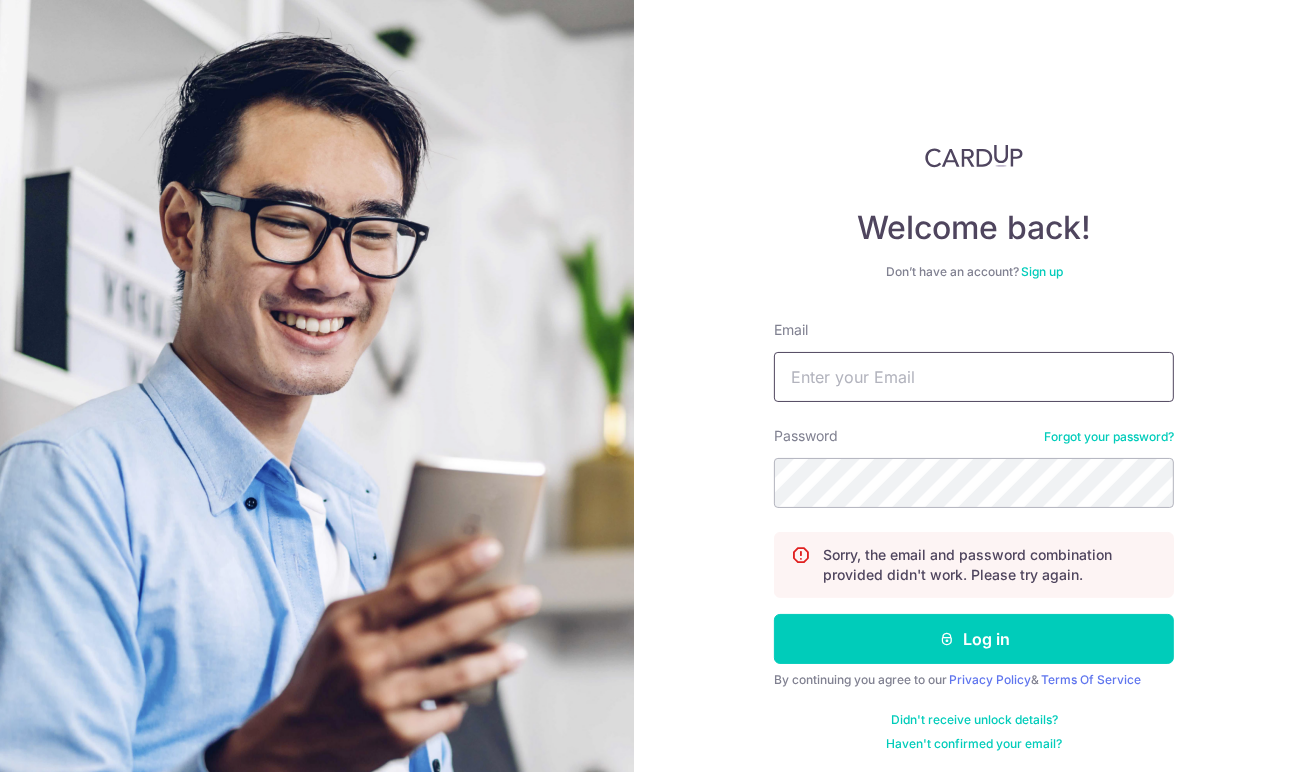 click on "Email" at bounding box center [974, 377] 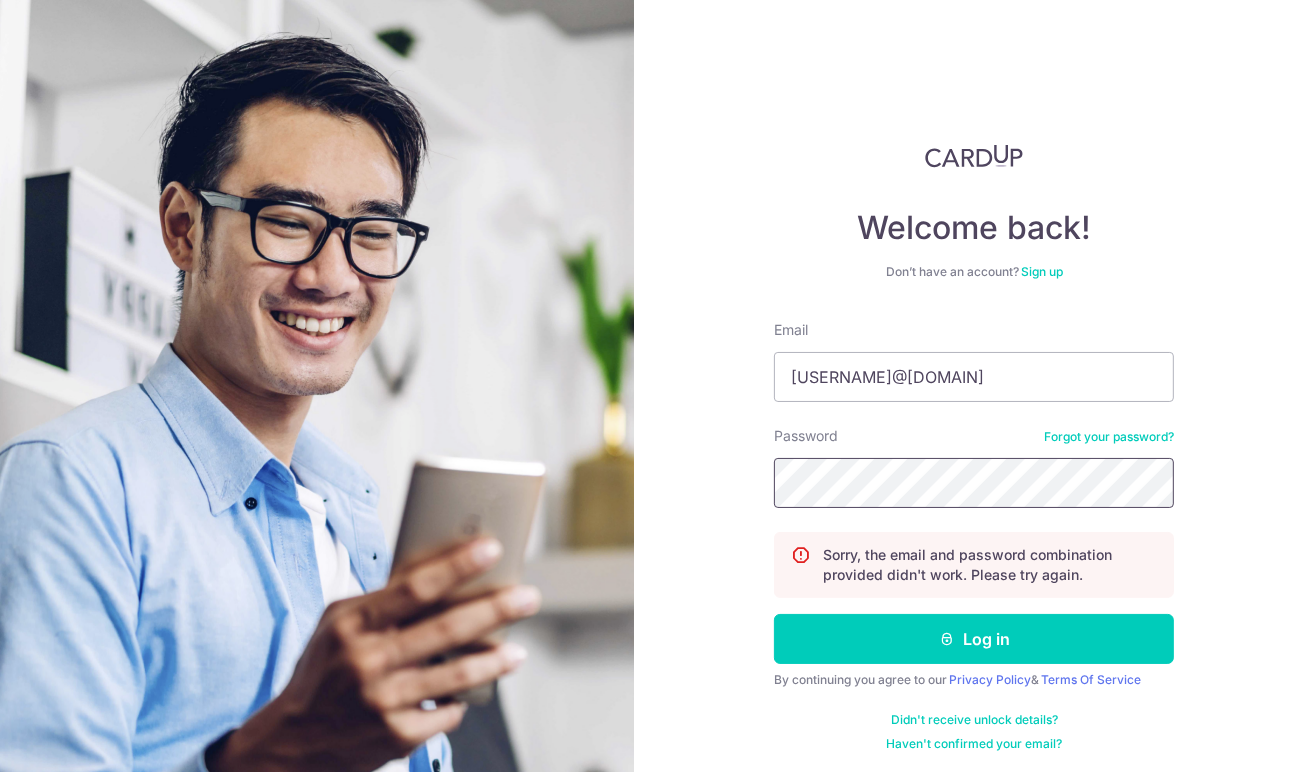 click on "Log in" at bounding box center [974, 639] 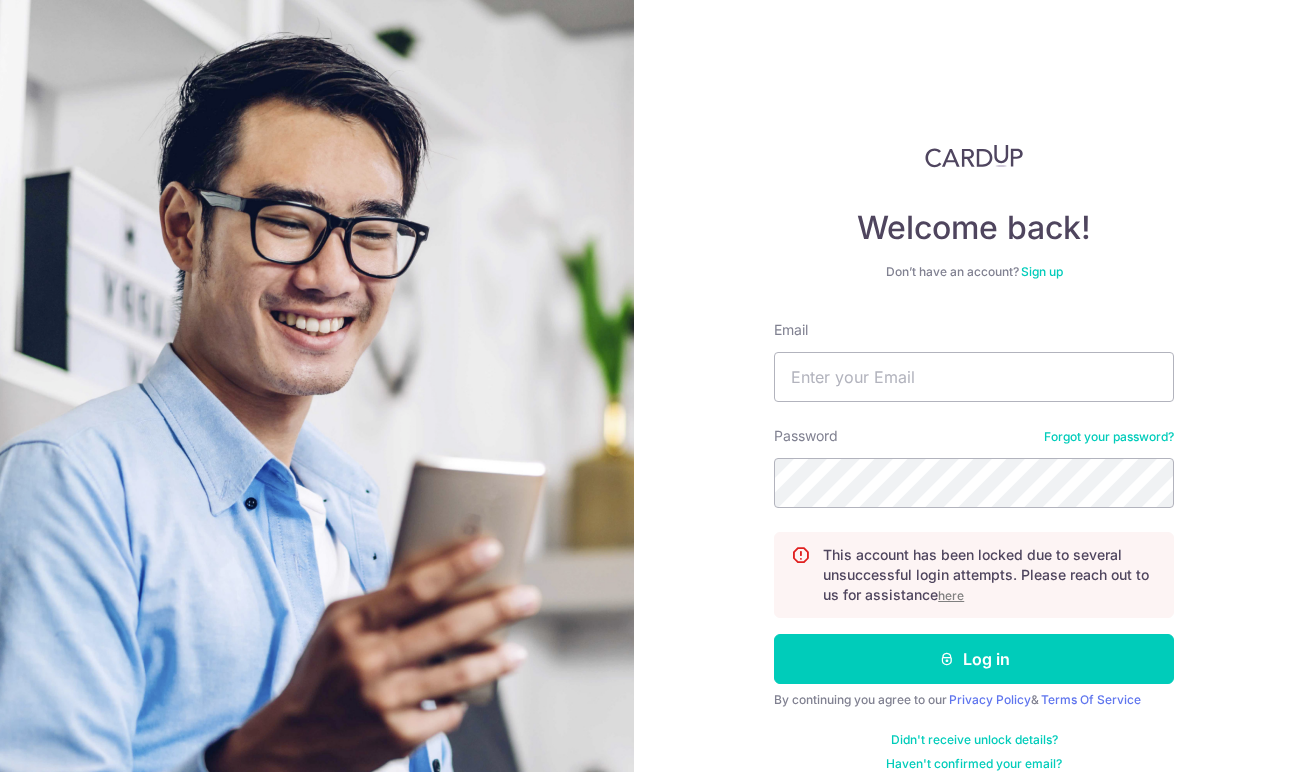 scroll, scrollTop: 0, scrollLeft: 0, axis: both 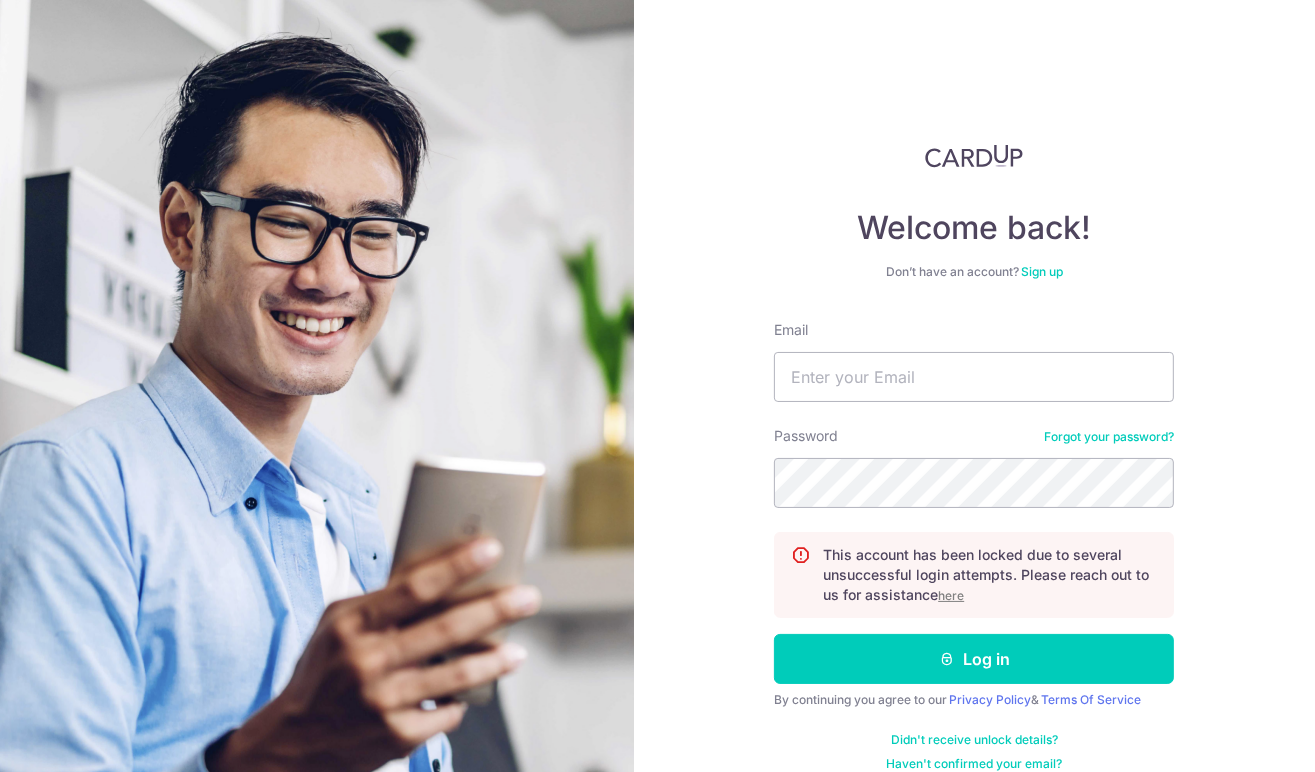 click on "here" at bounding box center (951, 595) 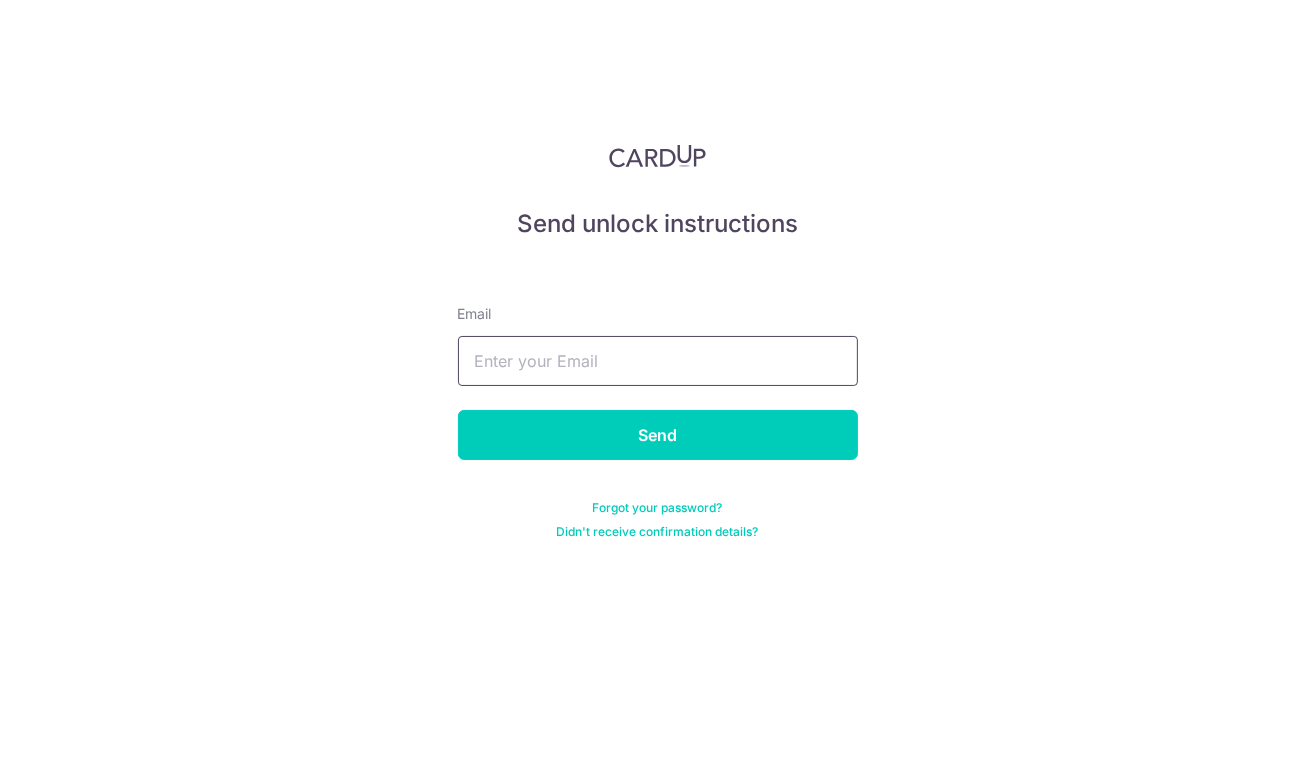 click at bounding box center [658, 361] 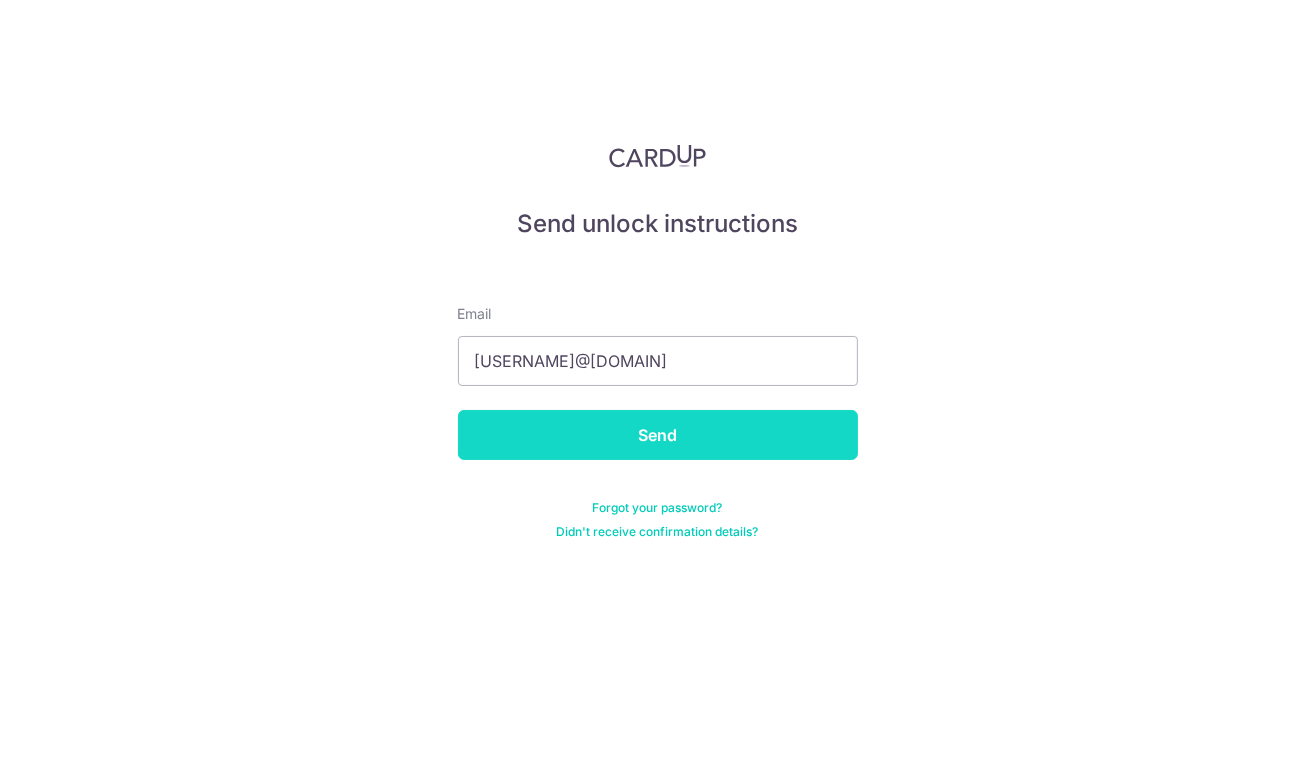 click on "Send" at bounding box center [658, 435] 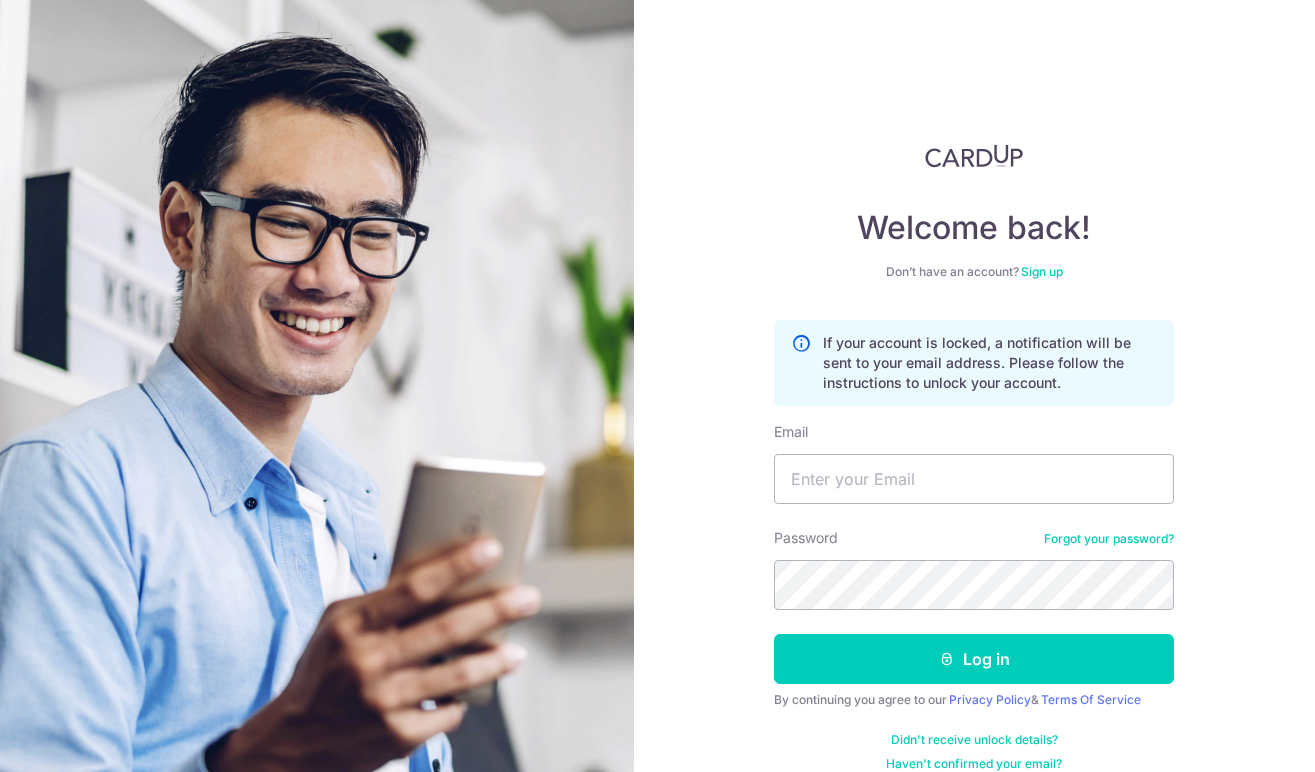 scroll, scrollTop: 0, scrollLeft: 0, axis: both 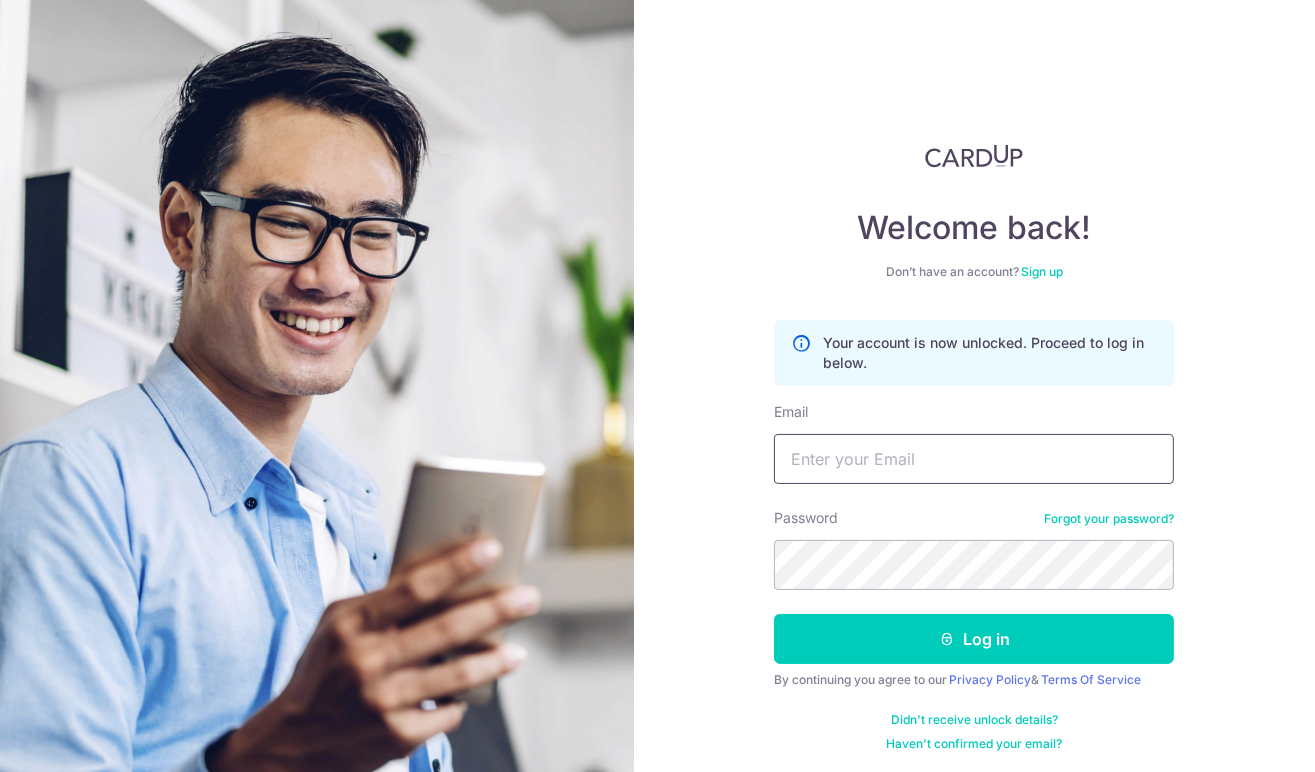 click on "Email" at bounding box center (974, 459) 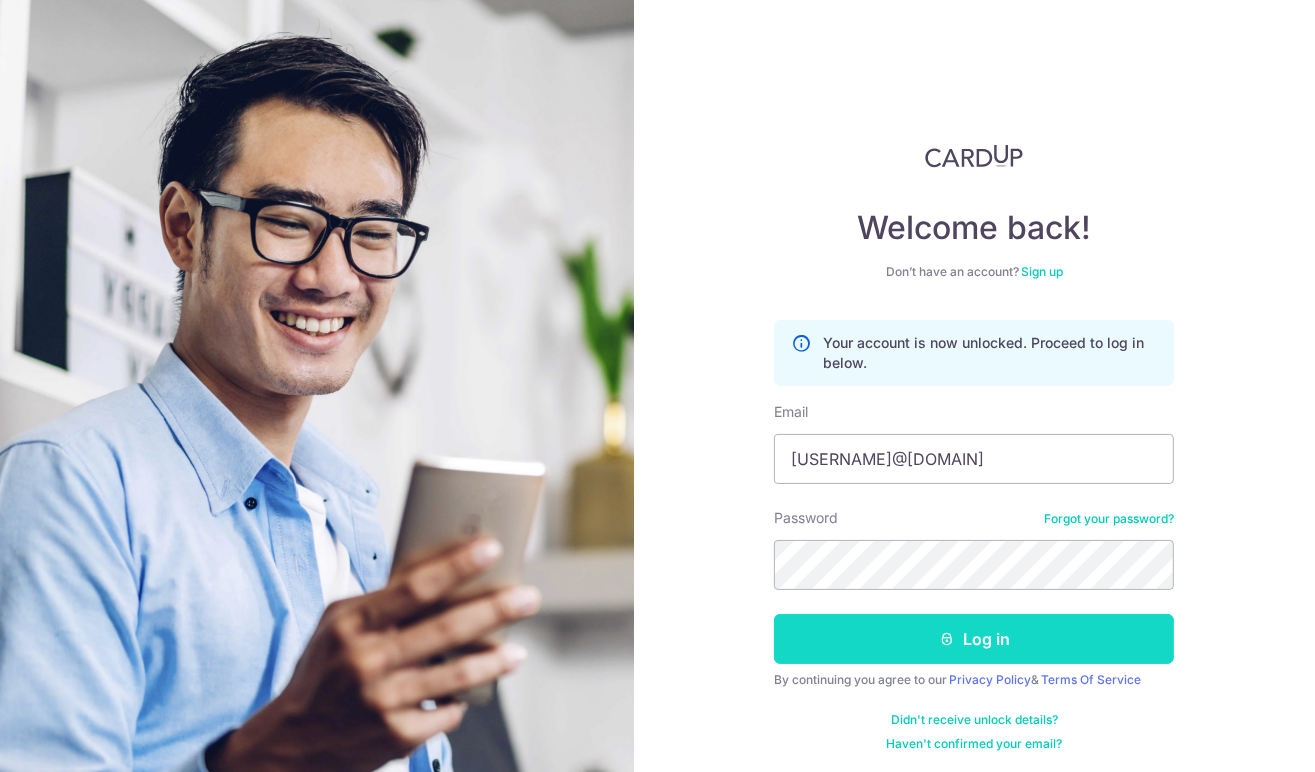 click on "Log in" at bounding box center [974, 639] 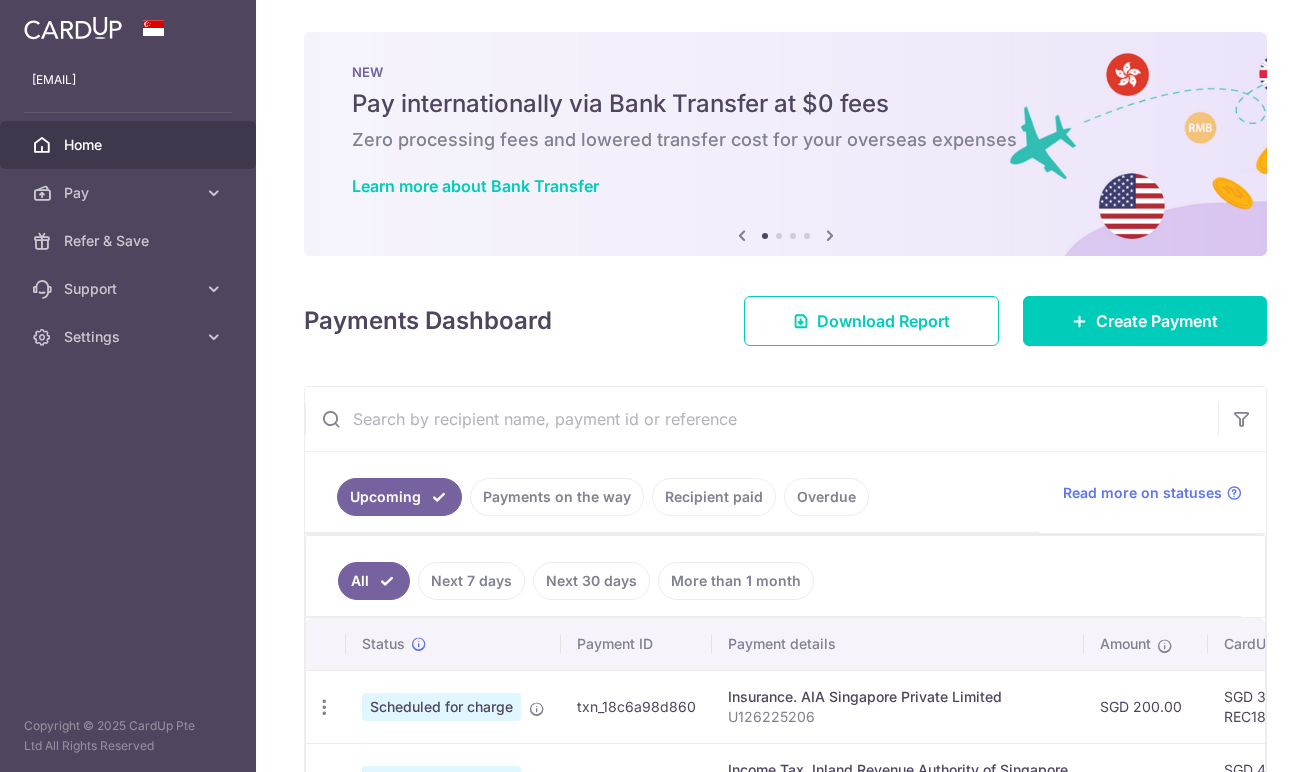 scroll, scrollTop: 0, scrollLeft: 0, axis: both 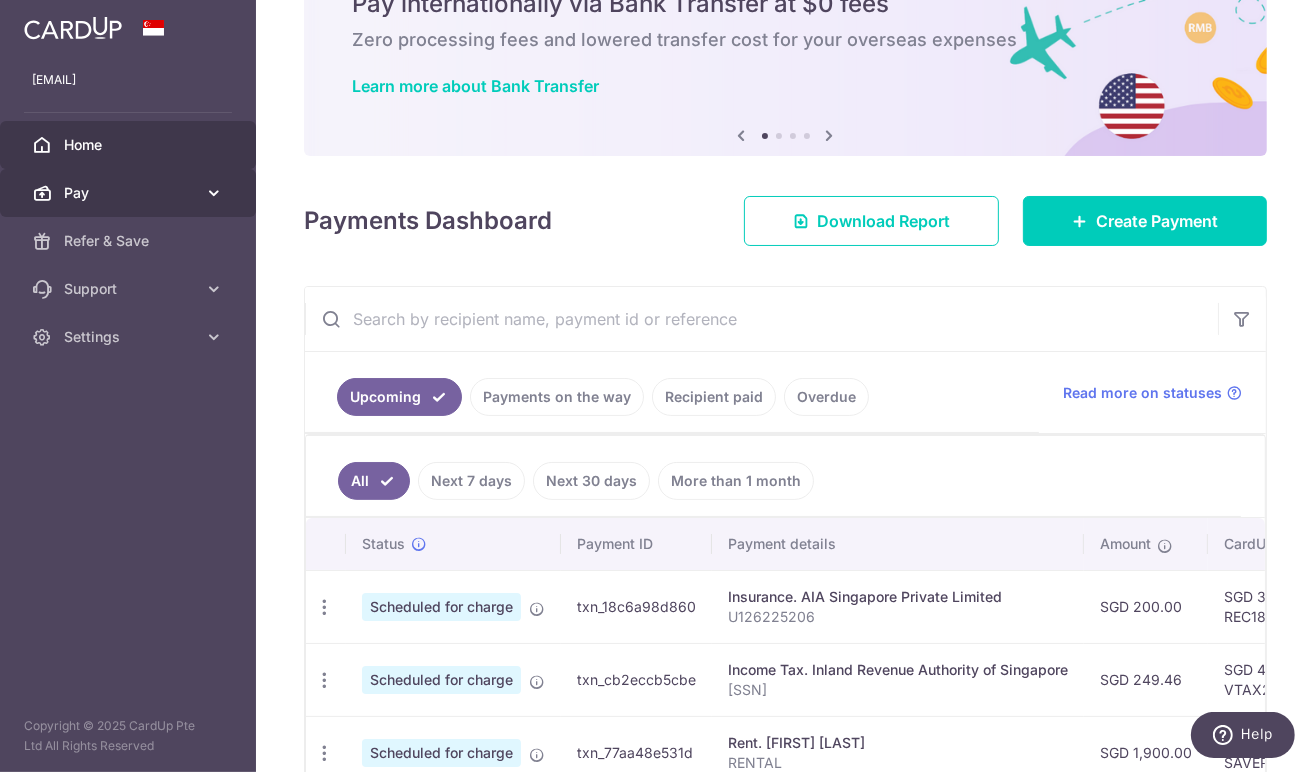 click on "Pay" at bounding box center [130, 193] 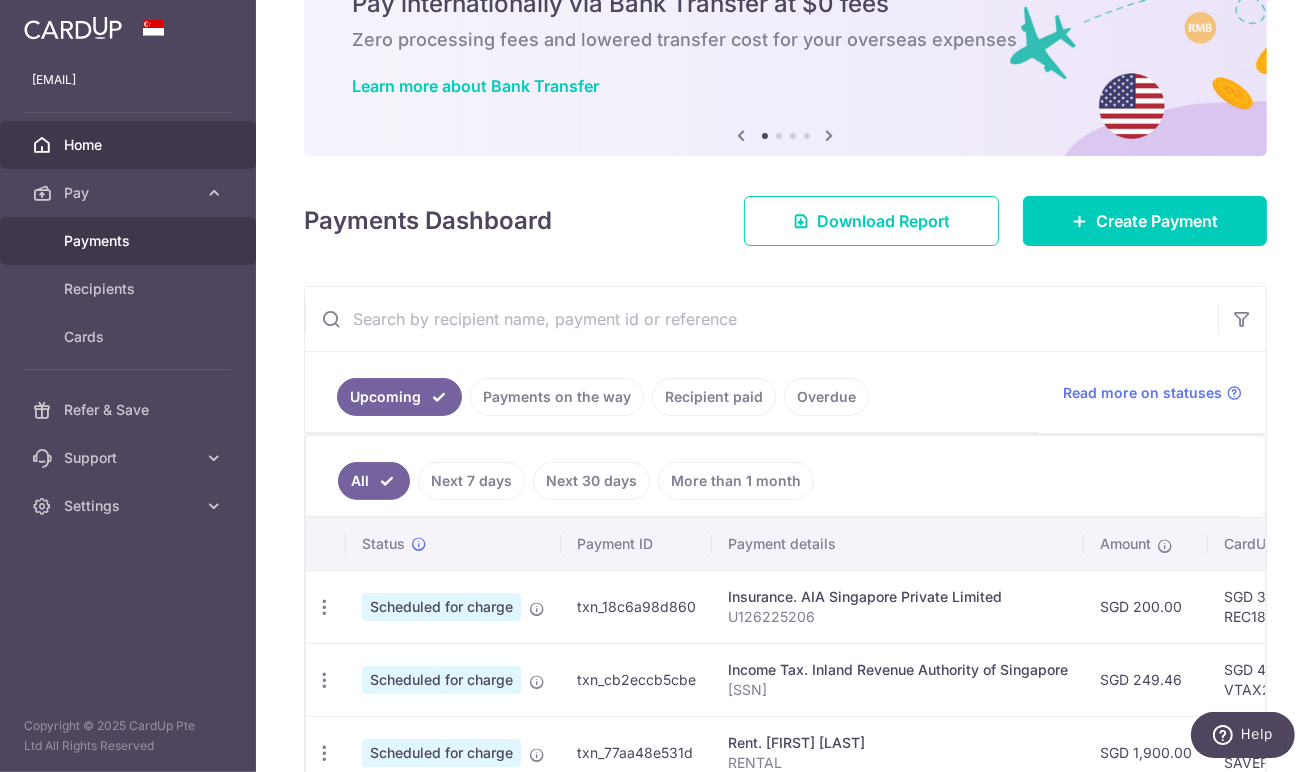click on "Payments" at bounding box center [128, 241] 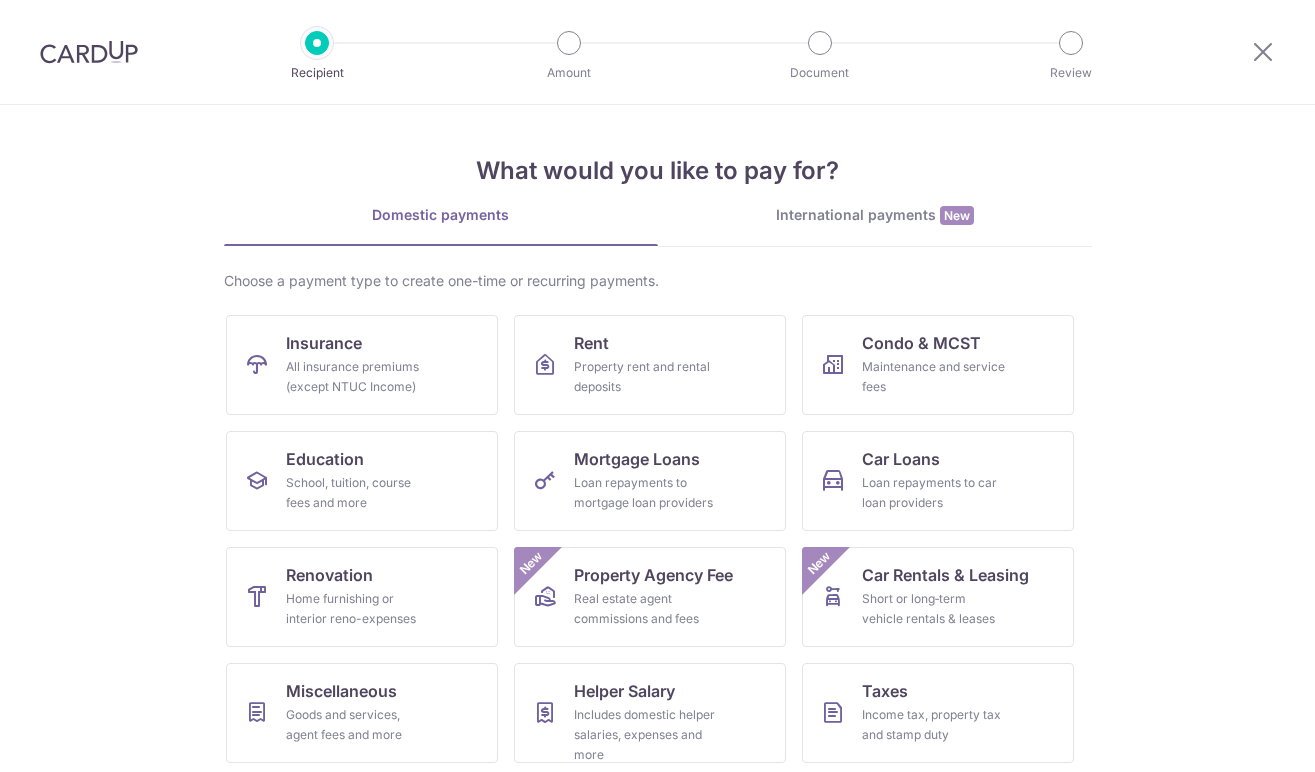 scroll, scrollTop: 0, scrollLeft: 0, axis: both 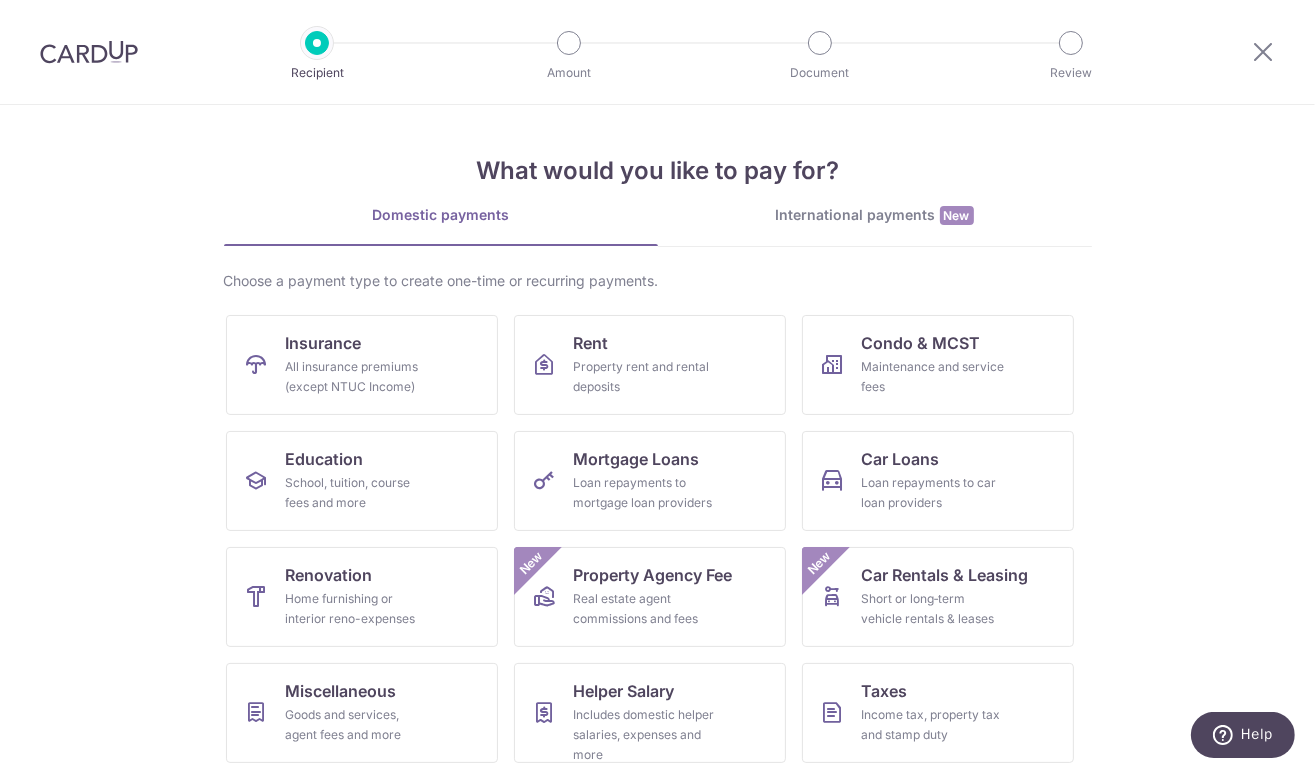 click on "International payments
New" at bounding box center (875, 215) 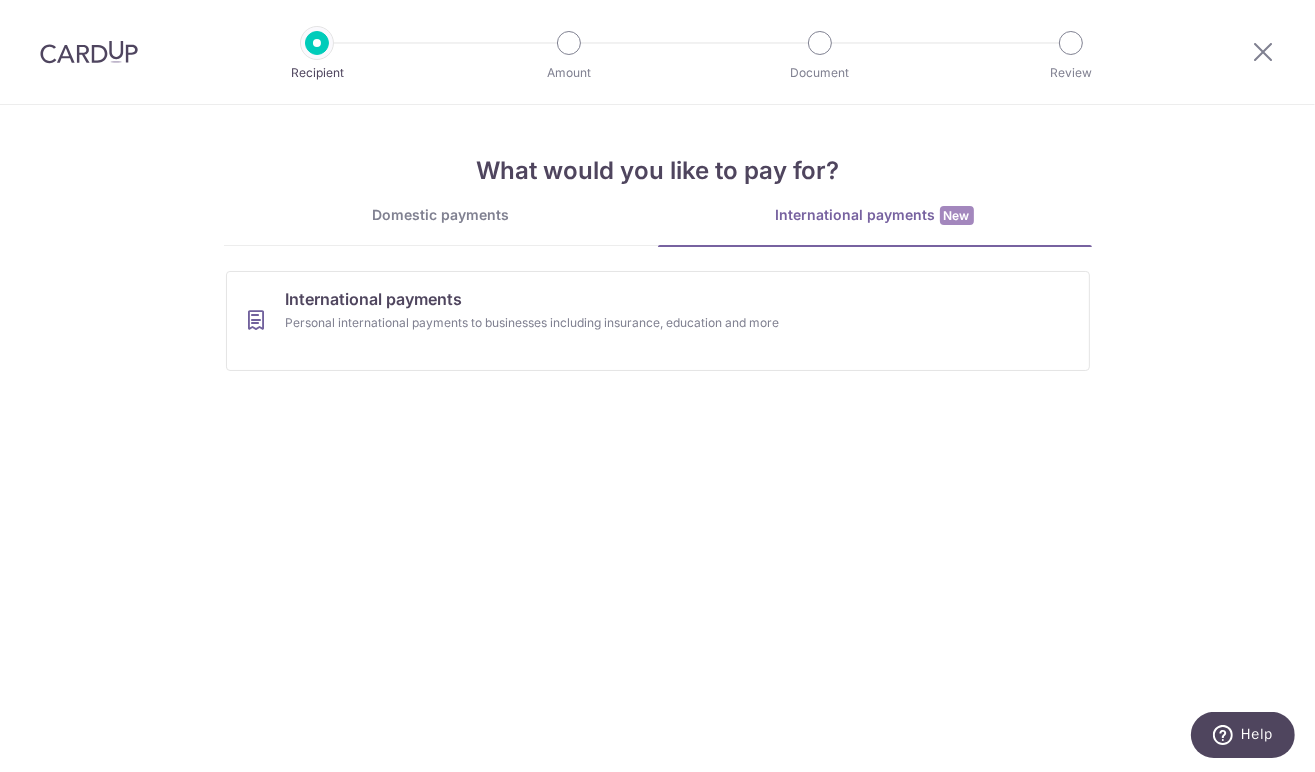 click on "Domestic payments" at bounding box center (441, 215) 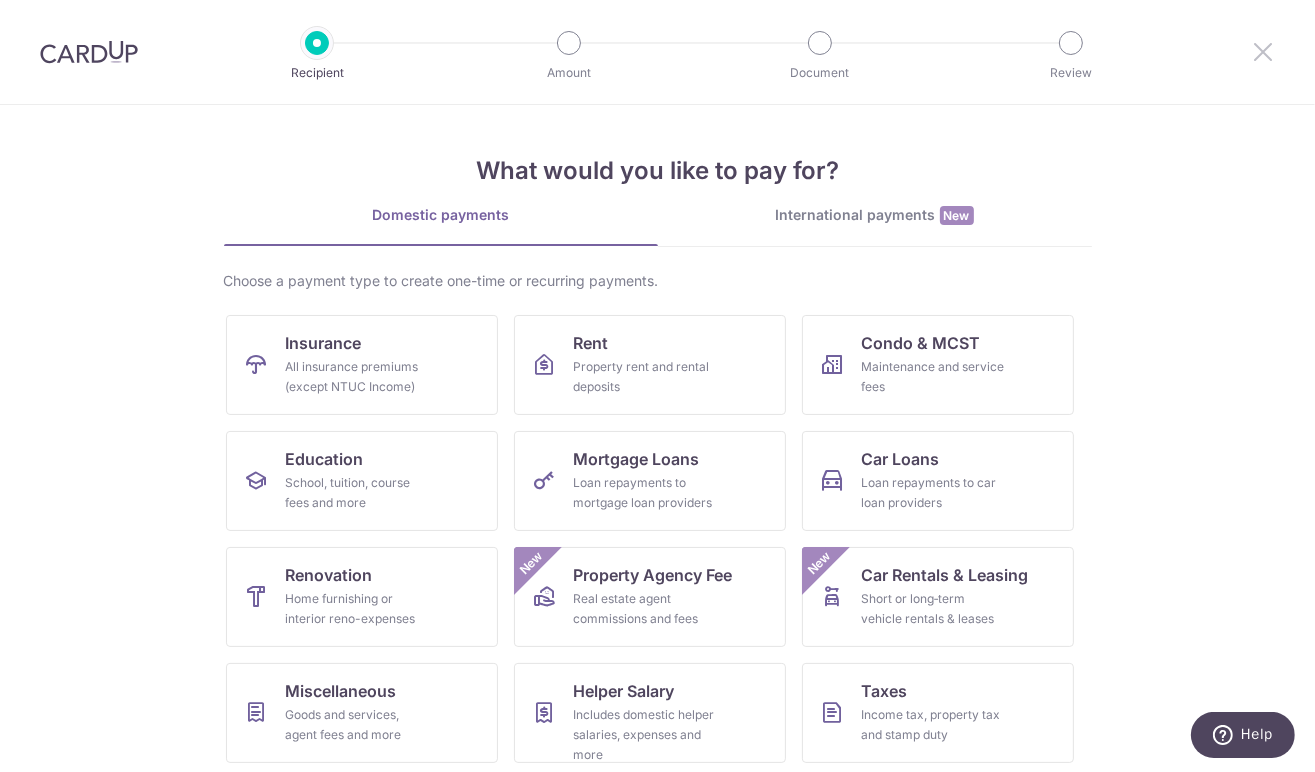 click at bounding box center (1263, 51) 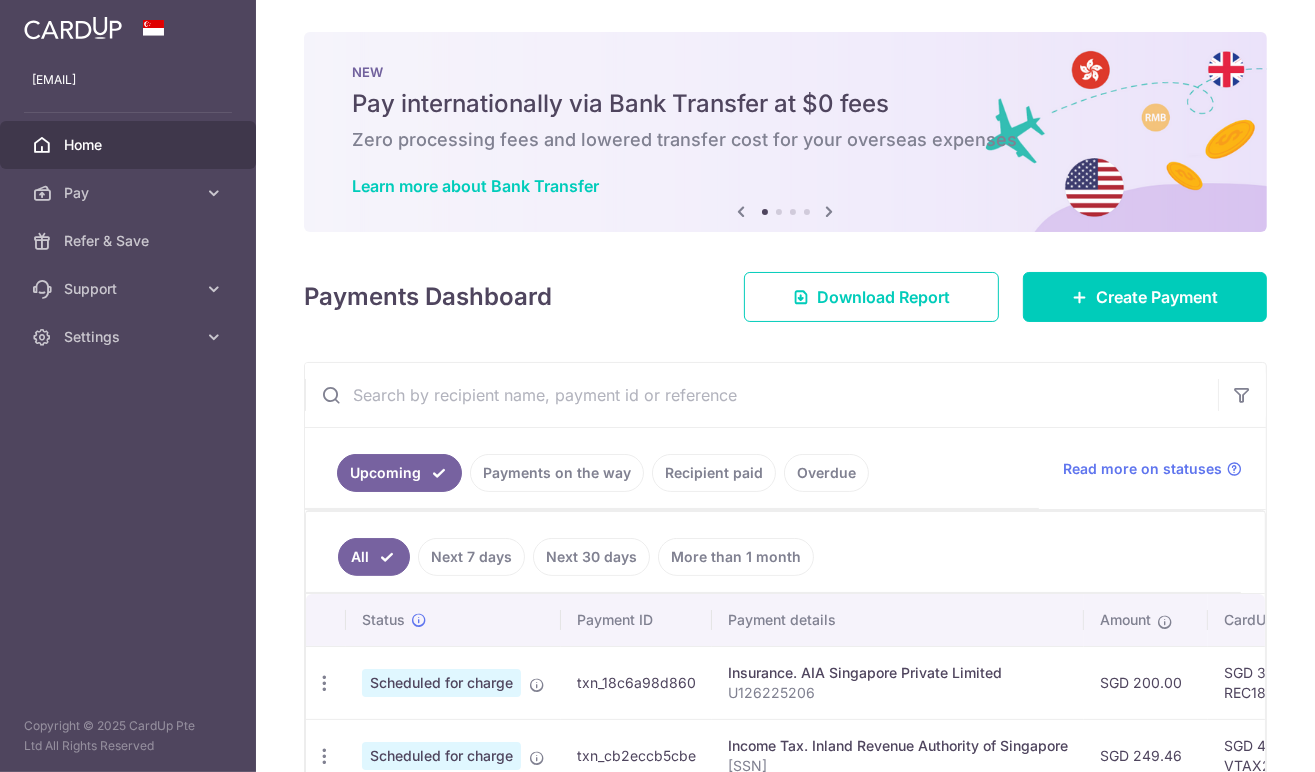 scroll, scrollTop: 0, scrollLeft: 0, axis: both 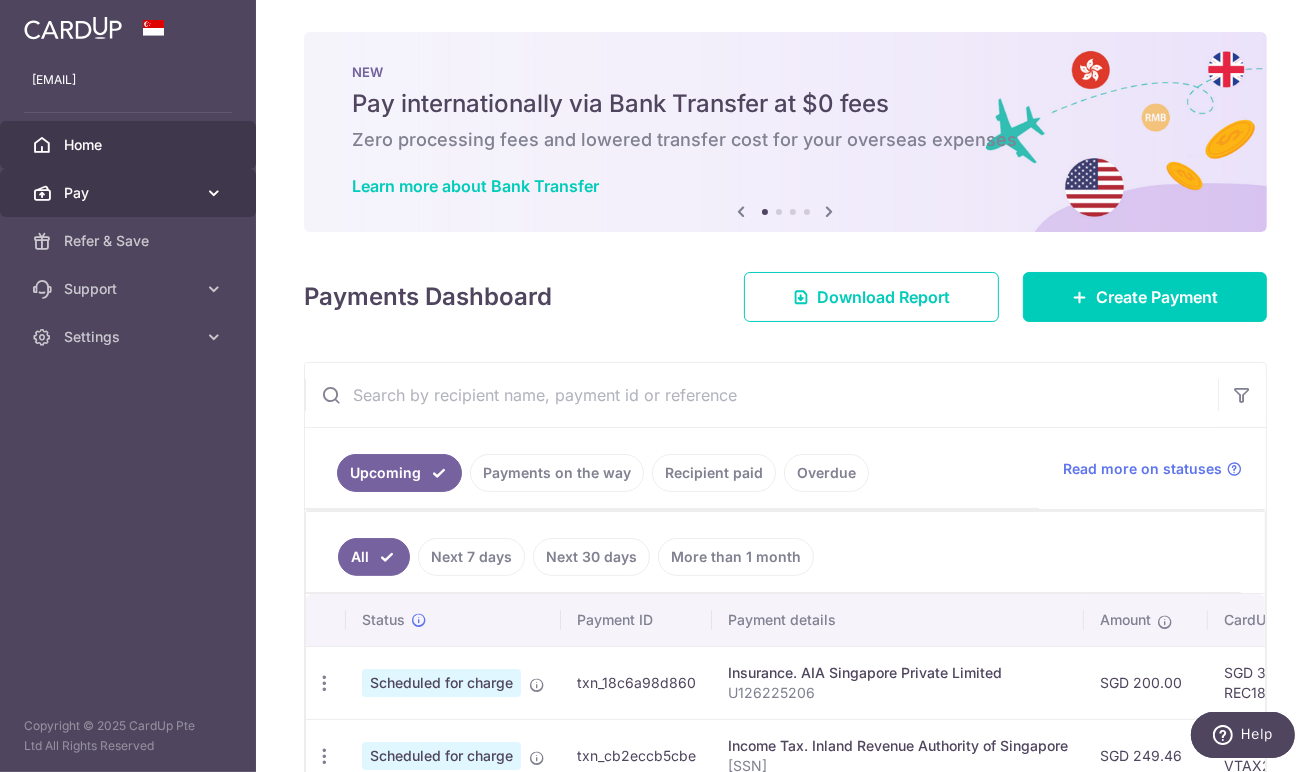 click on "Pay" at bounding box center (130, 193) 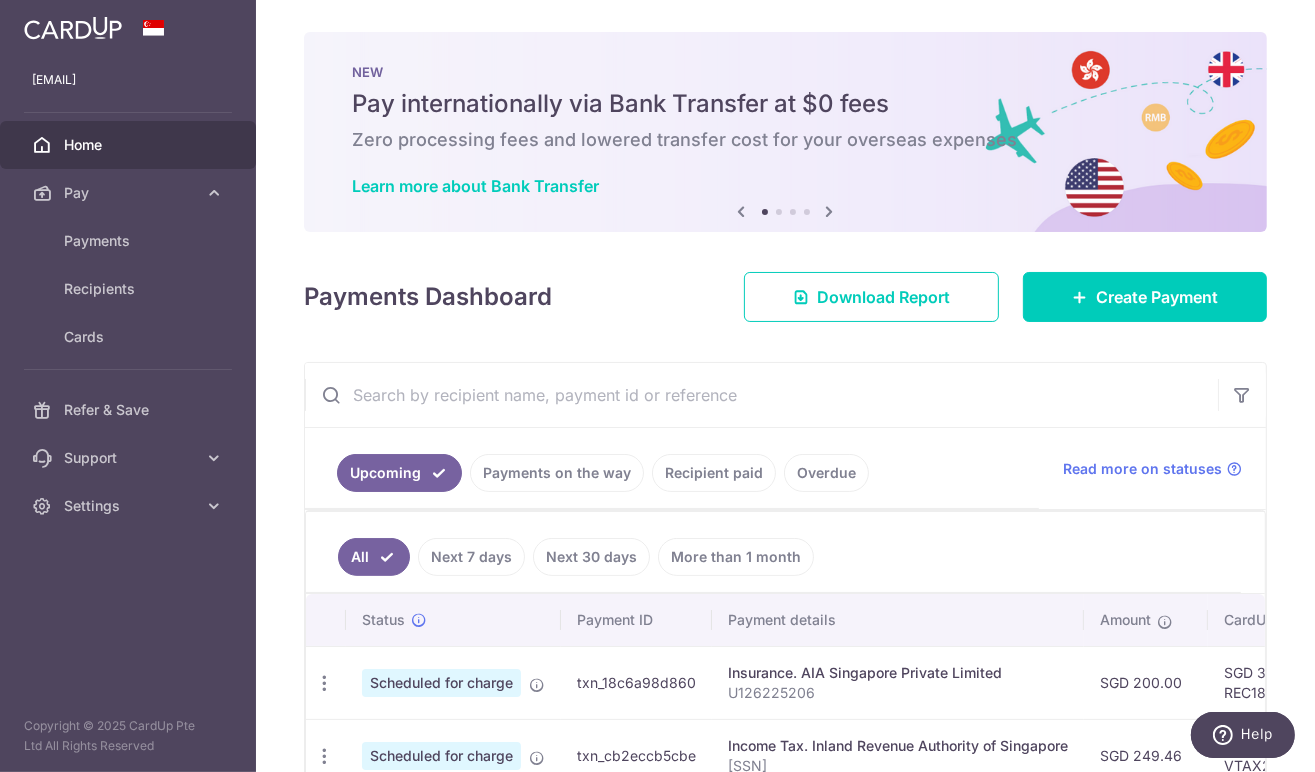 click on "×
Pause Schedule
Pause all future payments in this series
Pause just this one payment
By clicking below, you confirm you are pausing this payment to   on  . Payments can be unpaused at anytime prior to payment taken date.
Confirm
Cancel Schedule
Cancel all future payments in this series
Cancel just this one payment
Confirm
Approve Payment
Recipient Bank Details" at bounding box center (785, 386) 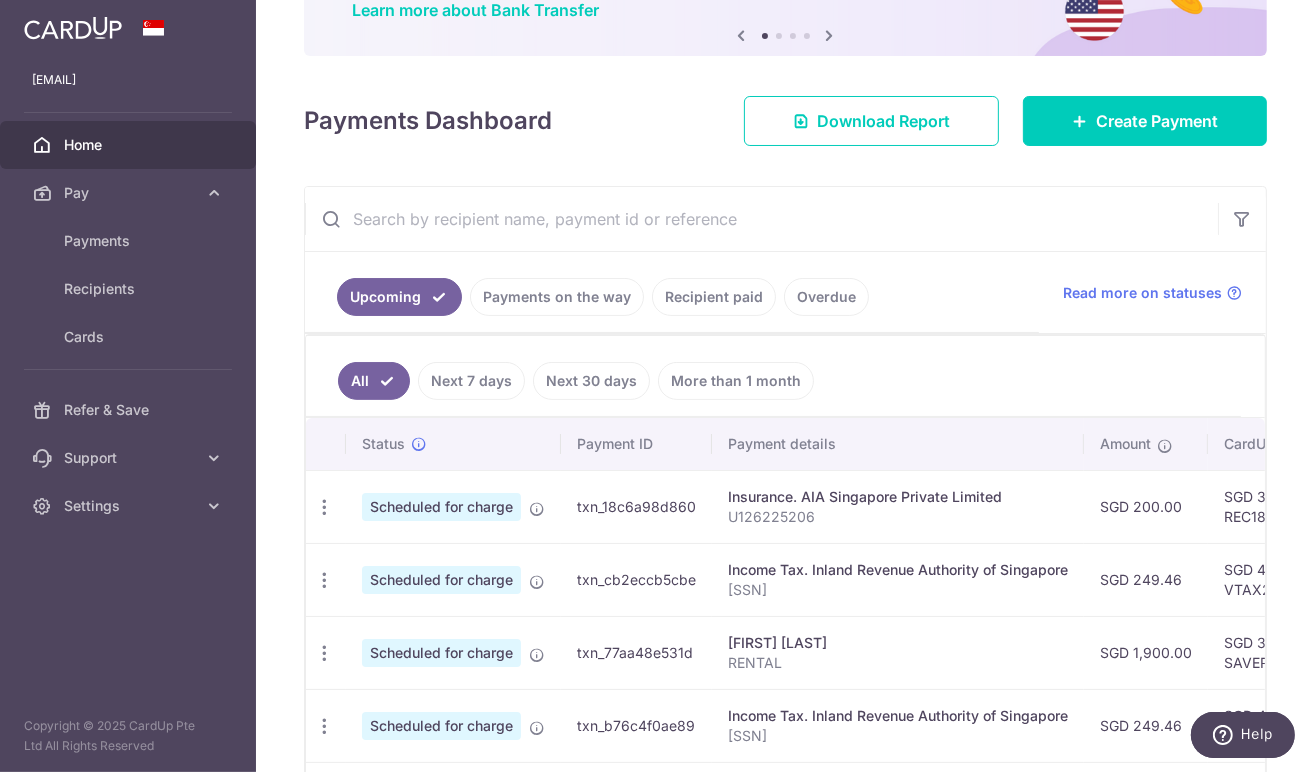 scroll, scrollTop: 200, scrollLeft: 0, axis: vertical 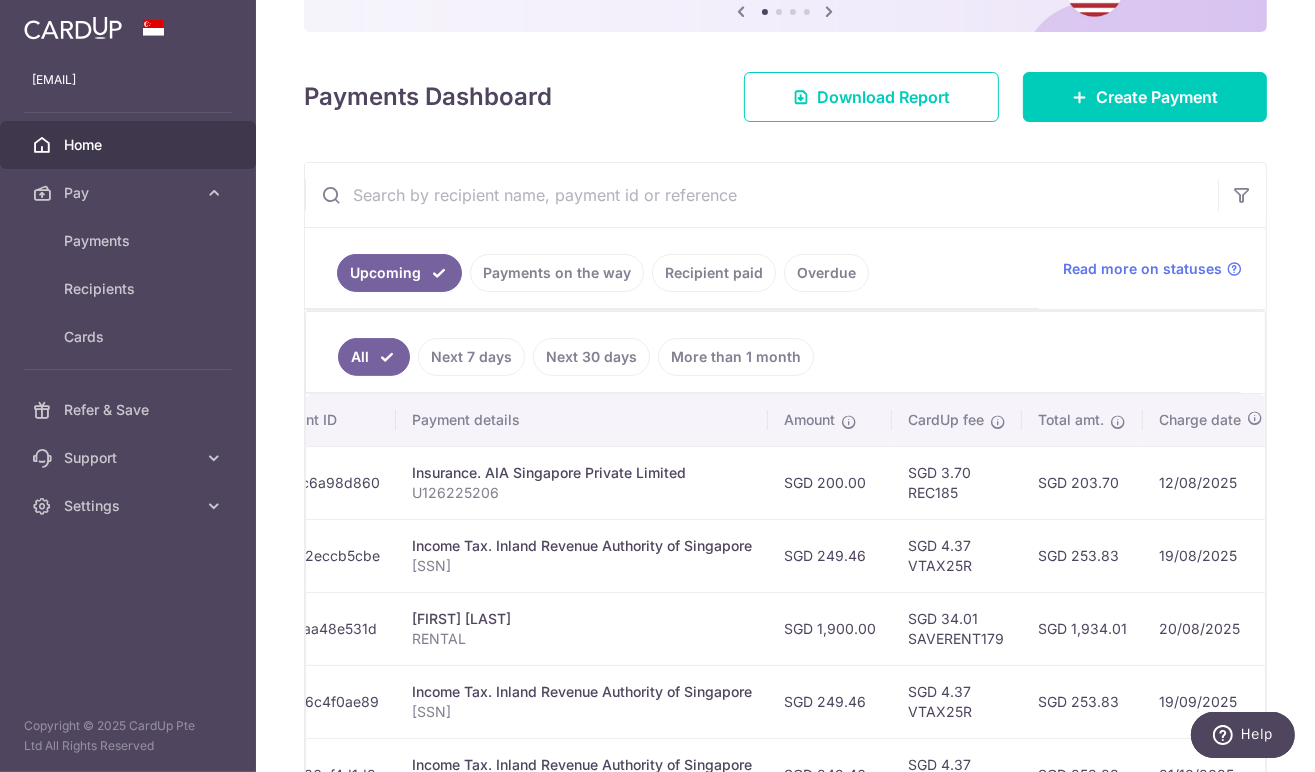 drag, startPoint x: 947, startPoint y: 533, endPoint x: 1145, endPoint y: 526, distance: 198.1237 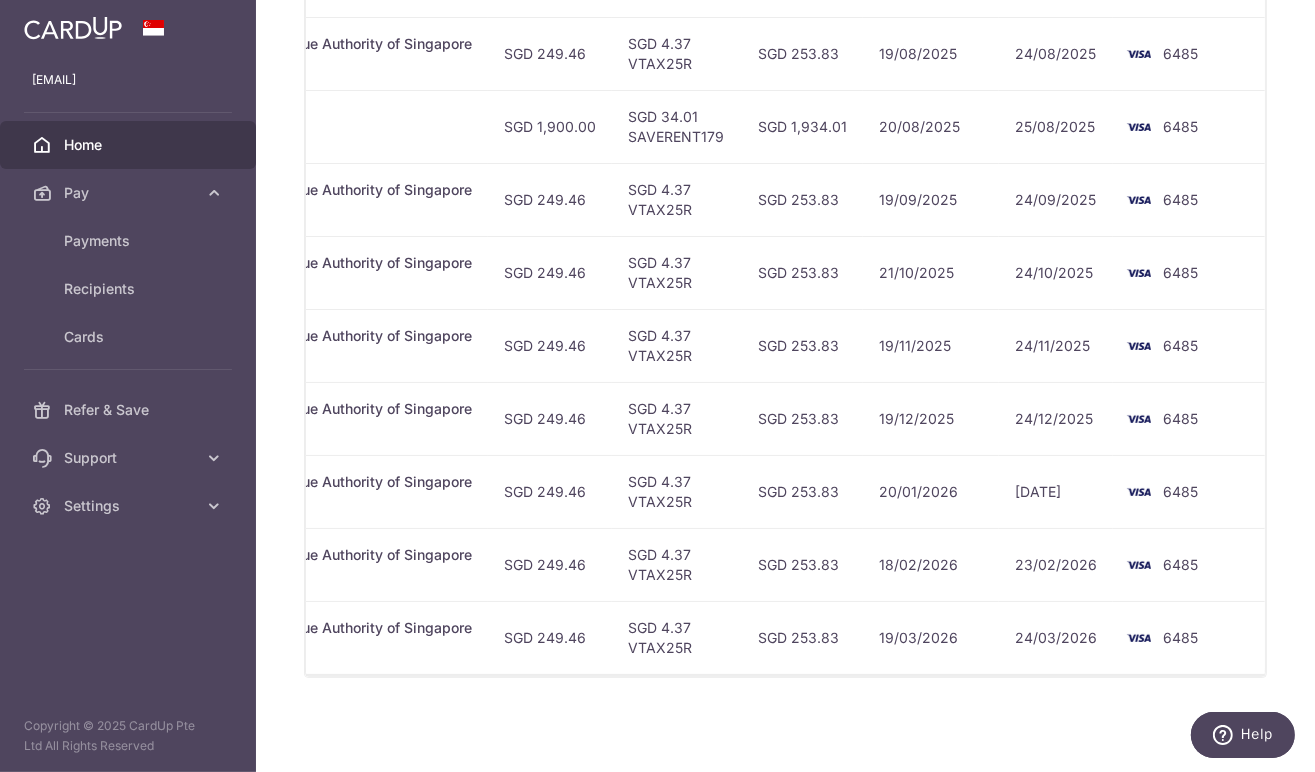 scroll, scrollTop: 307, scrollLeft: 0, axis: vertical 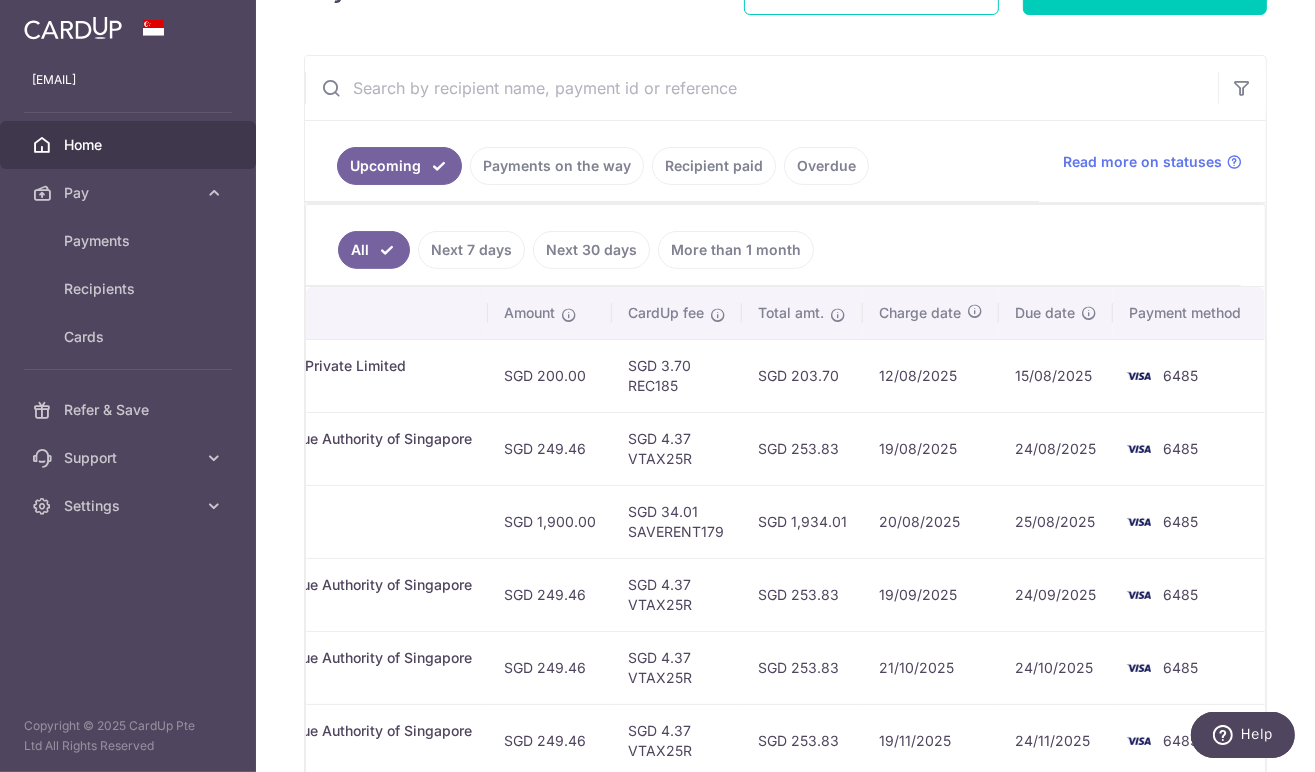 drag, startPoint x: 721, startPoint y: 501, endPoint x: 704, endPoint y: 505, distance: 17.464249 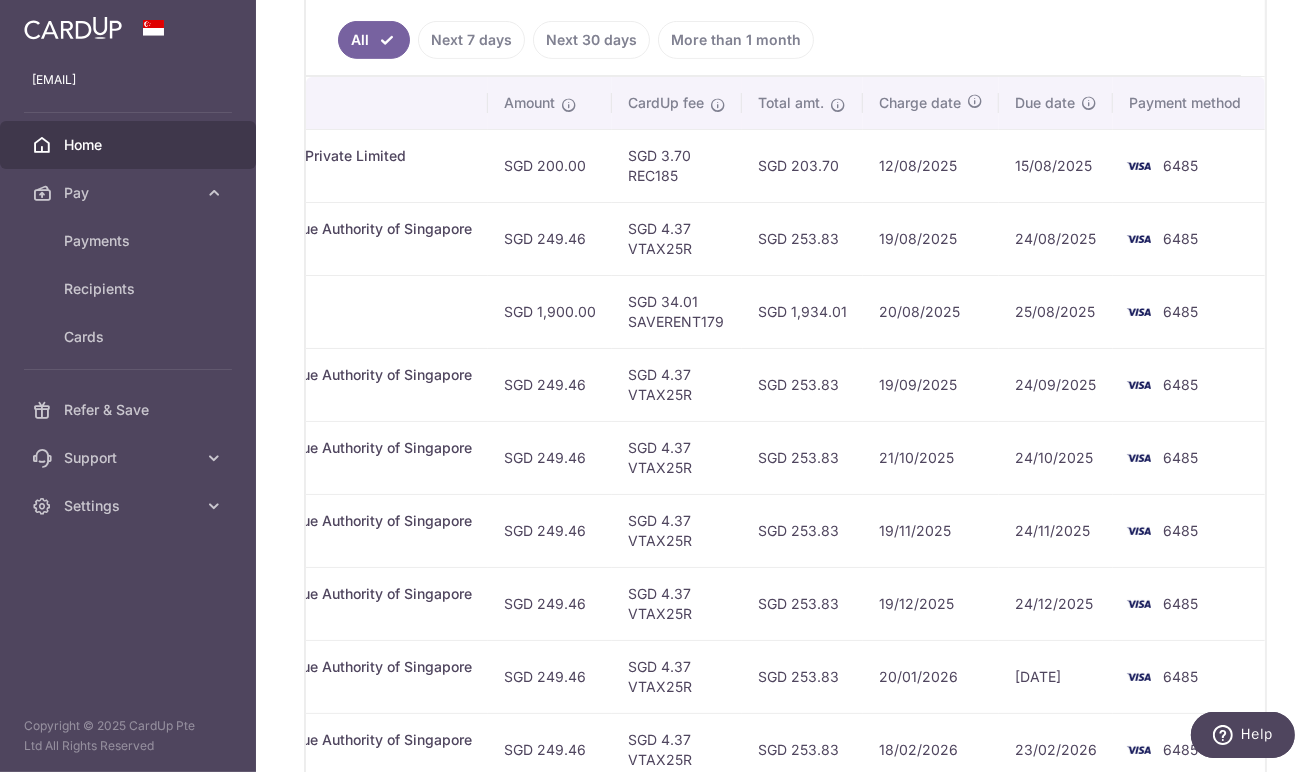 scroll, scrollTop: 561, scrollLeft: 0, axis: vertical 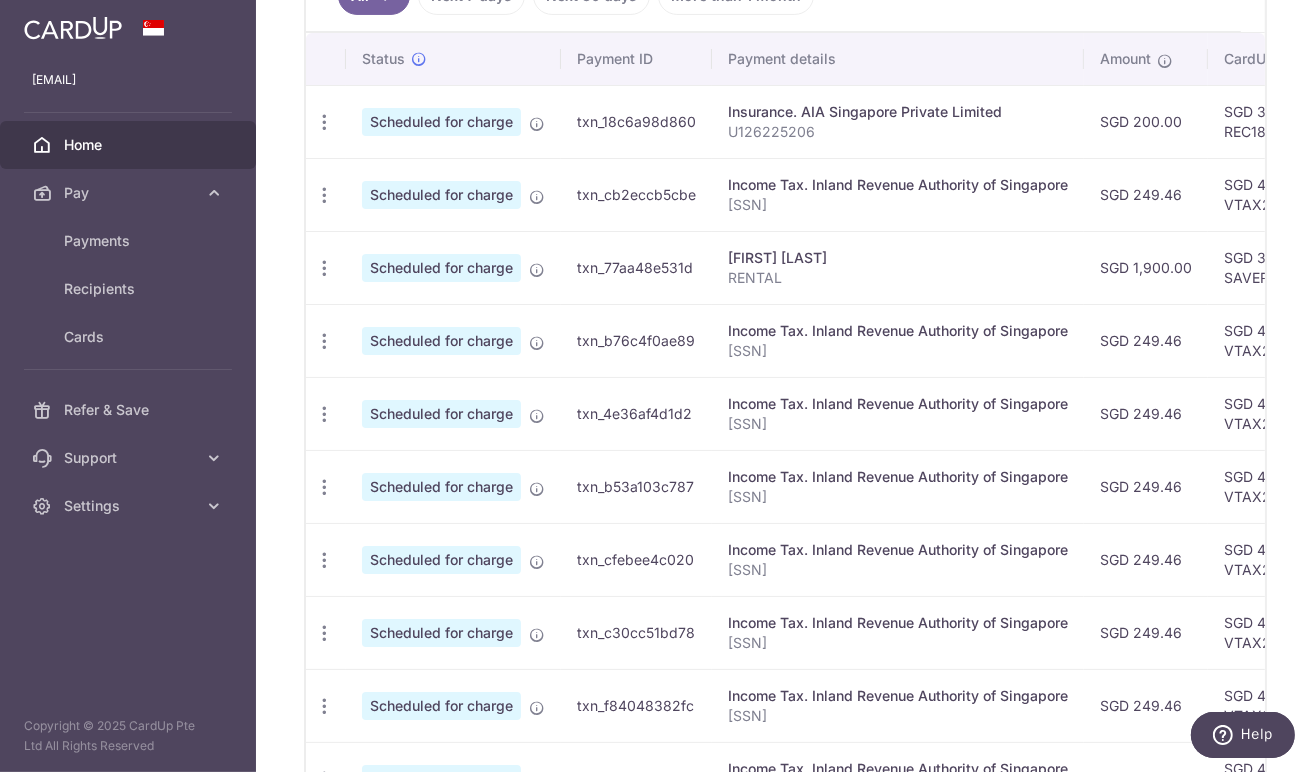 drag, startPoint x: 775, startPoint y: 468, endPoint x: 482, endPoint y: 475, distance: 293.08362 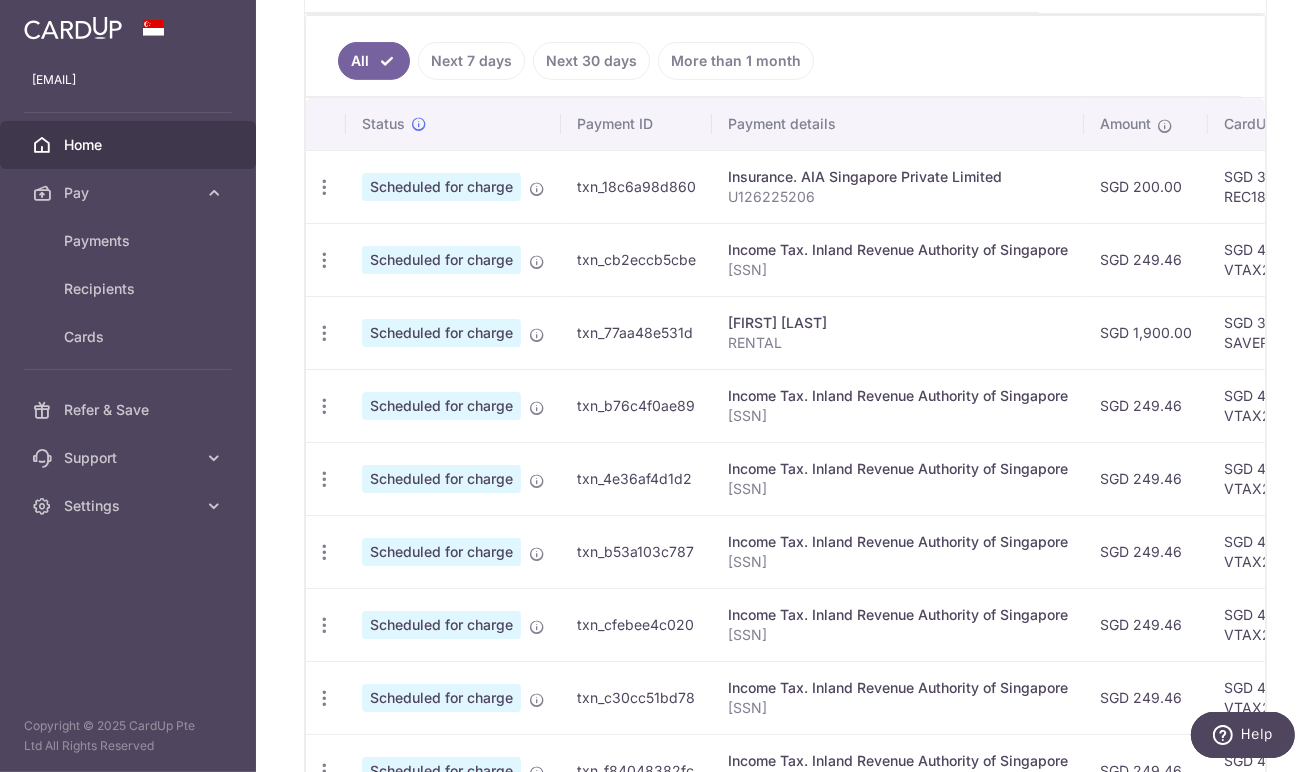 scroll, scrollTop: 461, scrollLeft: 0, axis: vertical 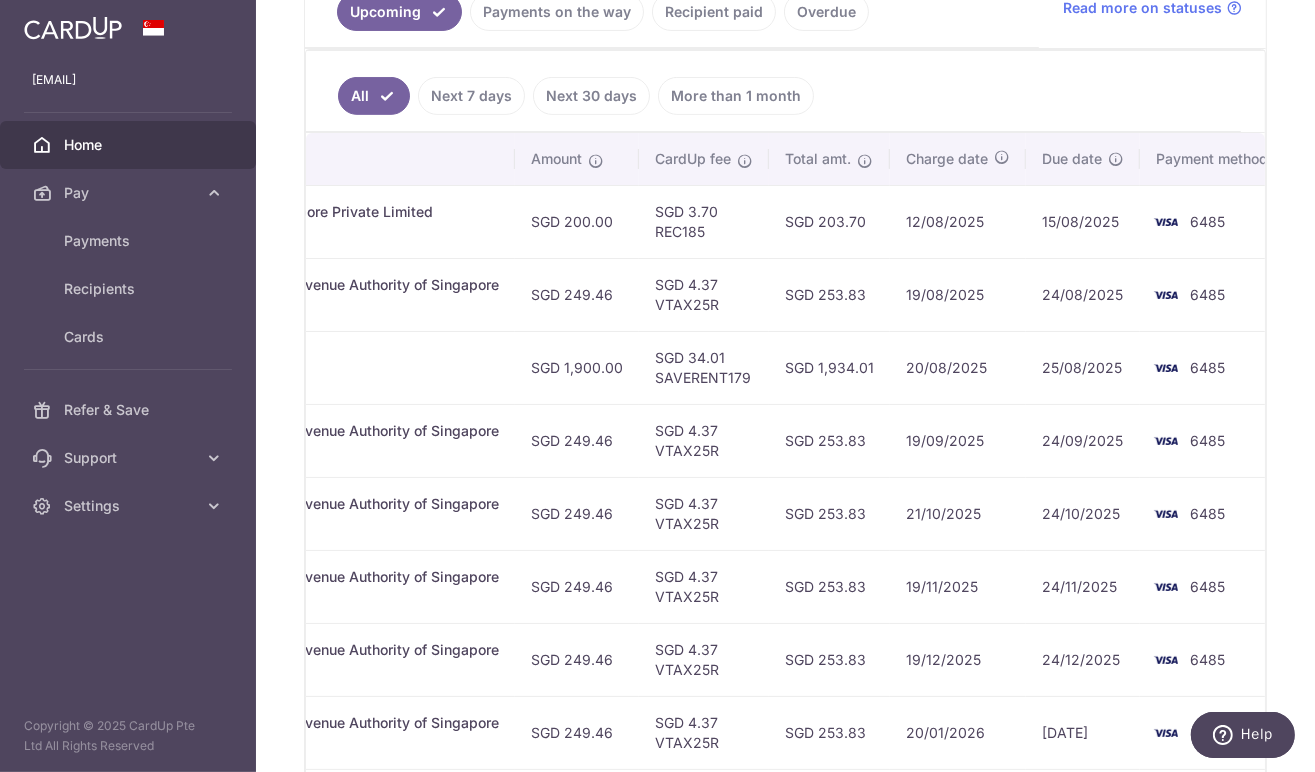 drag, startPoint x: 847, startPoint y: 486, endPoint x: 1007, endPoint y: 488, distance: 160.0125 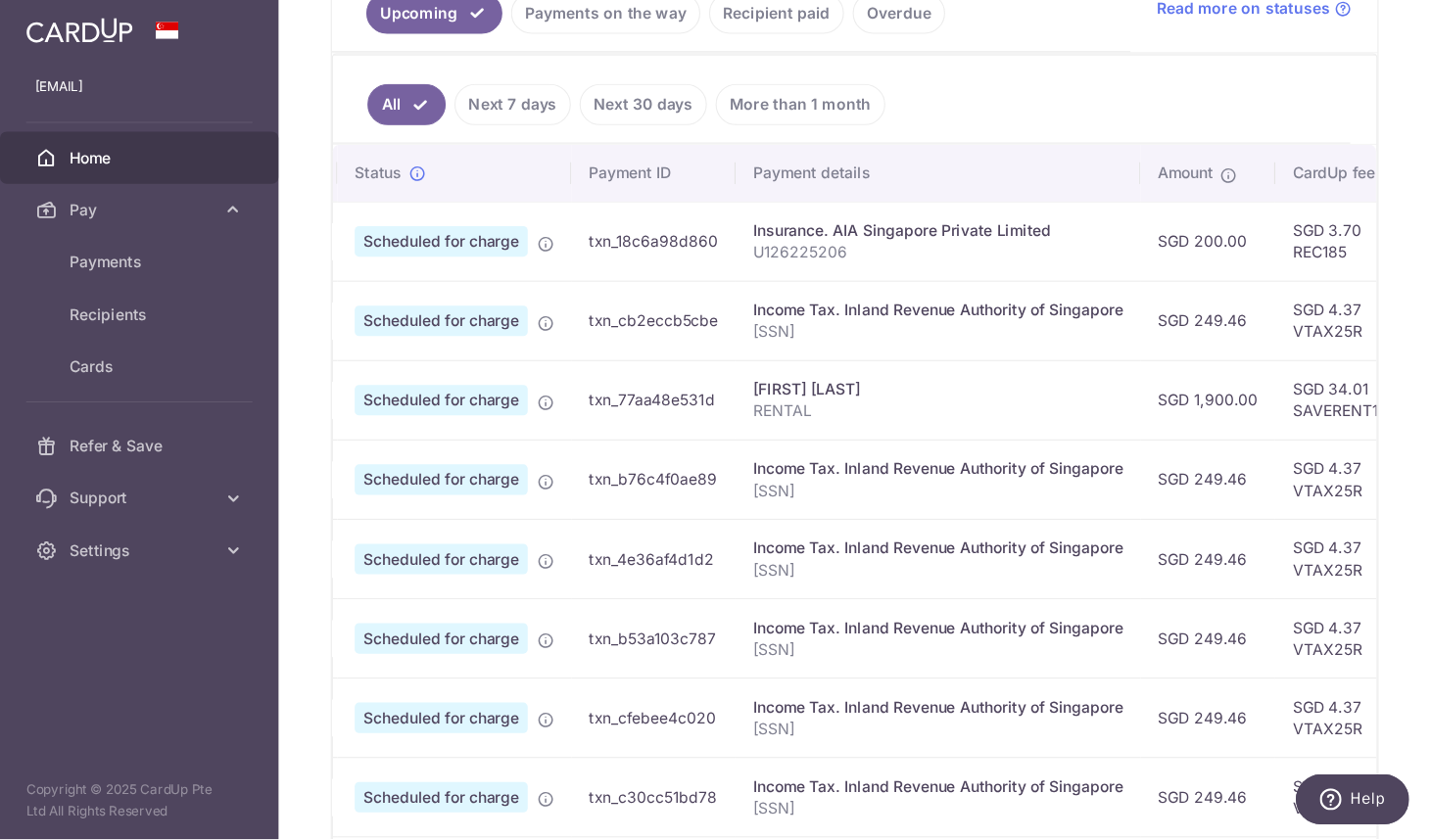 scroll, scrollTop: 0, scrollLeft: 0, axis: both 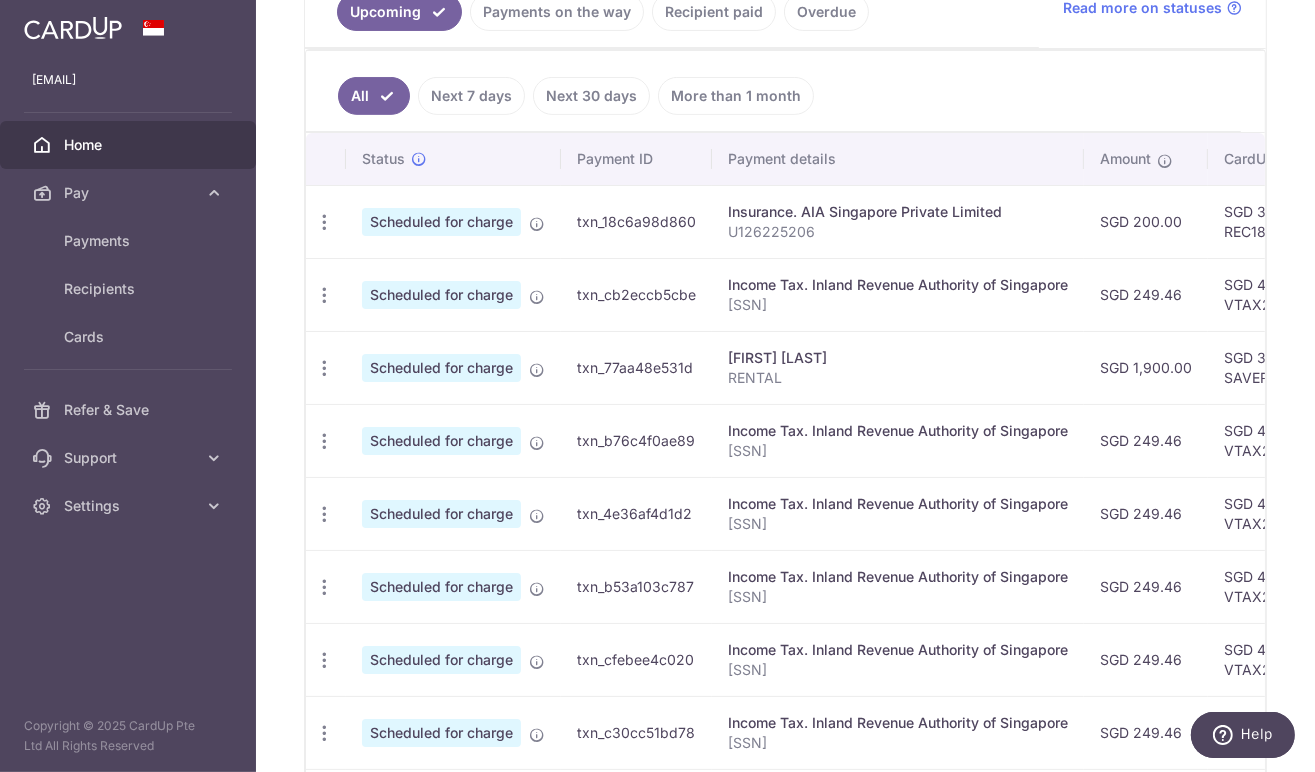 drag, startPoint x: 726, startPoint y: 462, endPoint x: 563, endPoint y: 465, distance: 163.0276 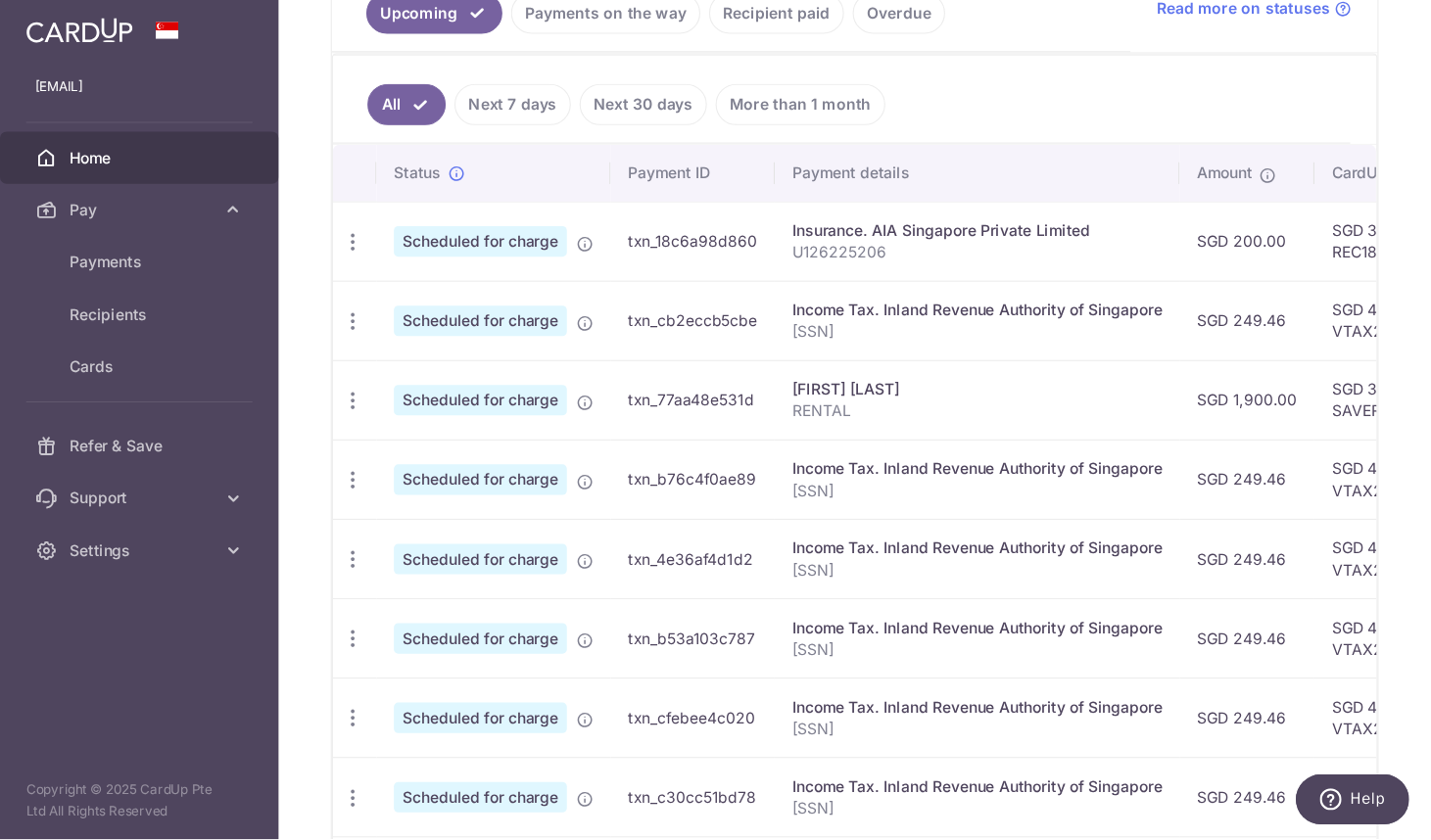 scroll, scrollTop: 475, scrollLeft: 0, axis: vertical 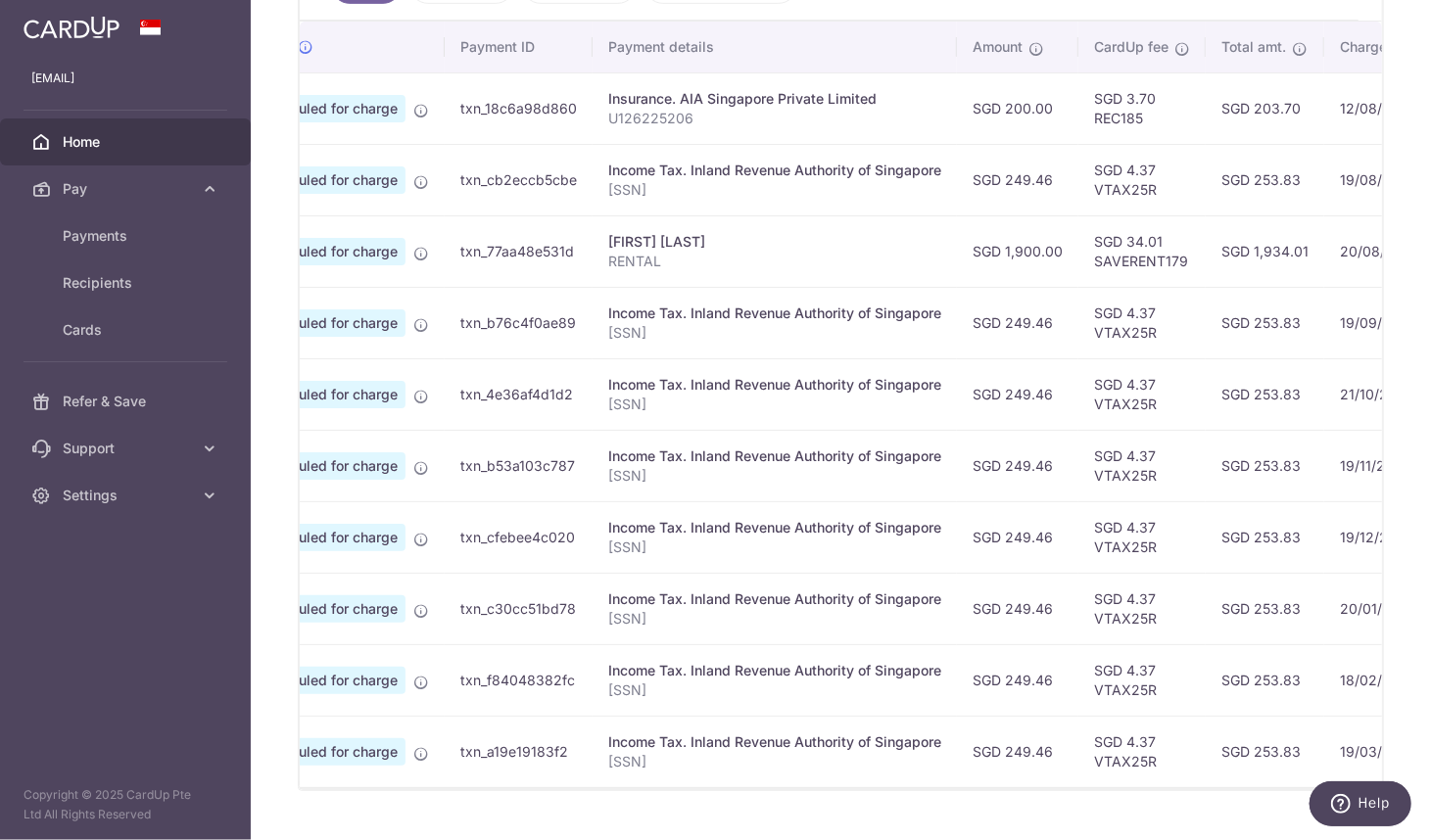 drag, startPoint x: 1011, startPoint y: 489, endPoint x: 1064, endPoint y: 480, distance: 53.75872 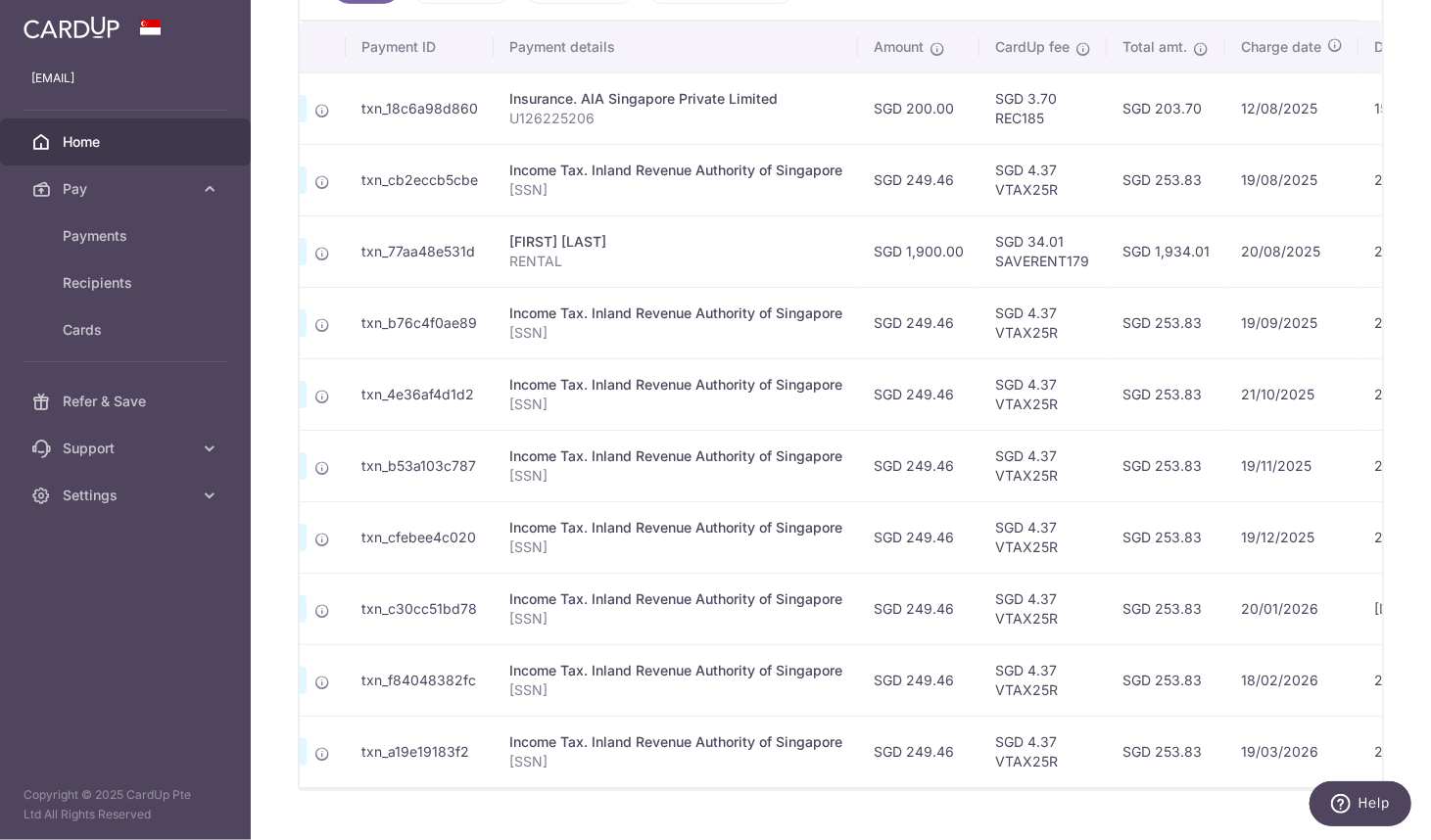 drag, startPoint x: 1064, startPoint y: 480, endPoint x: 1093, endPoint y: 486, distance: 29.614186 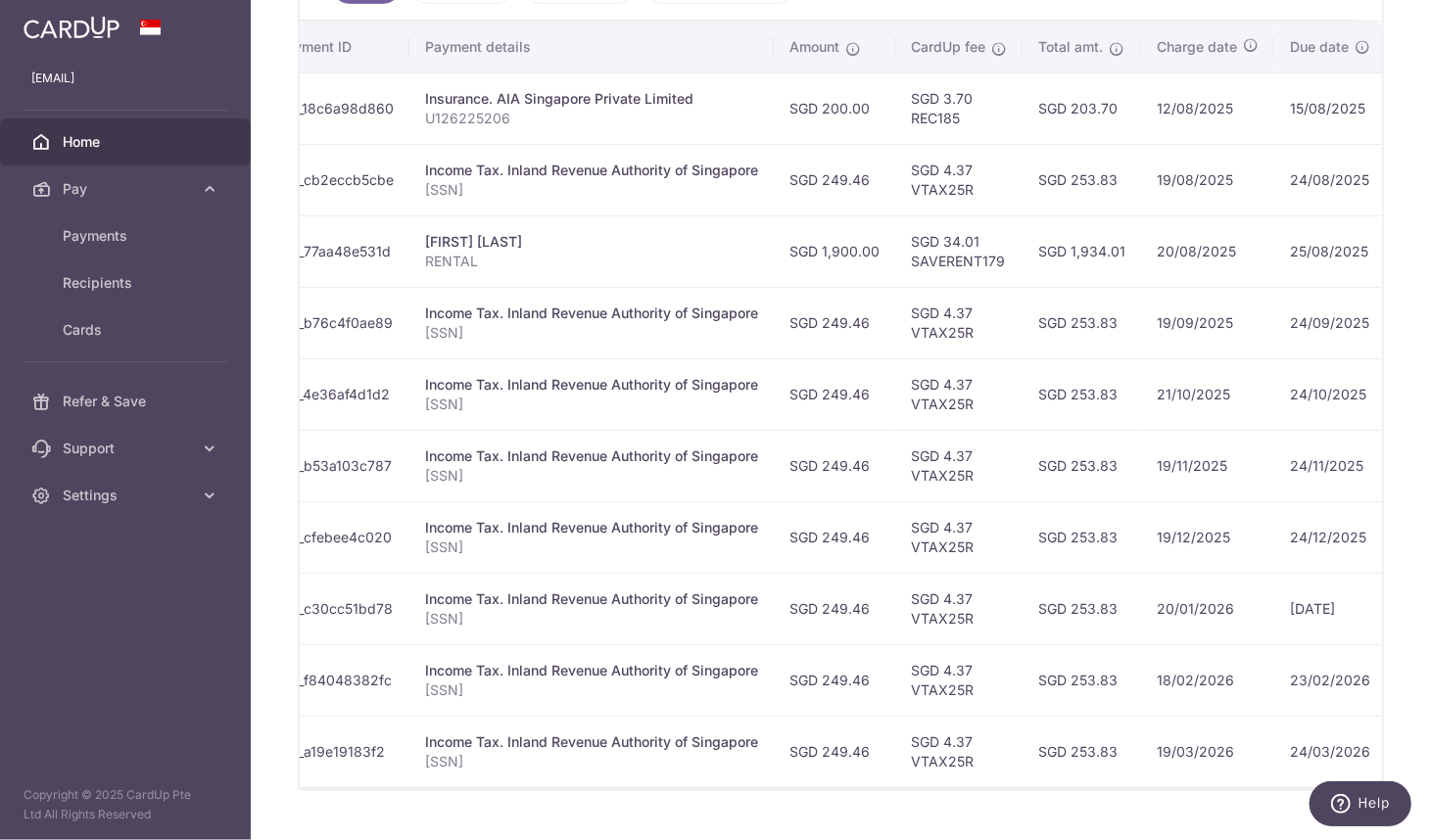 scroll, scrollTop: 0, scrollLeft: 290, axis: horizontal 